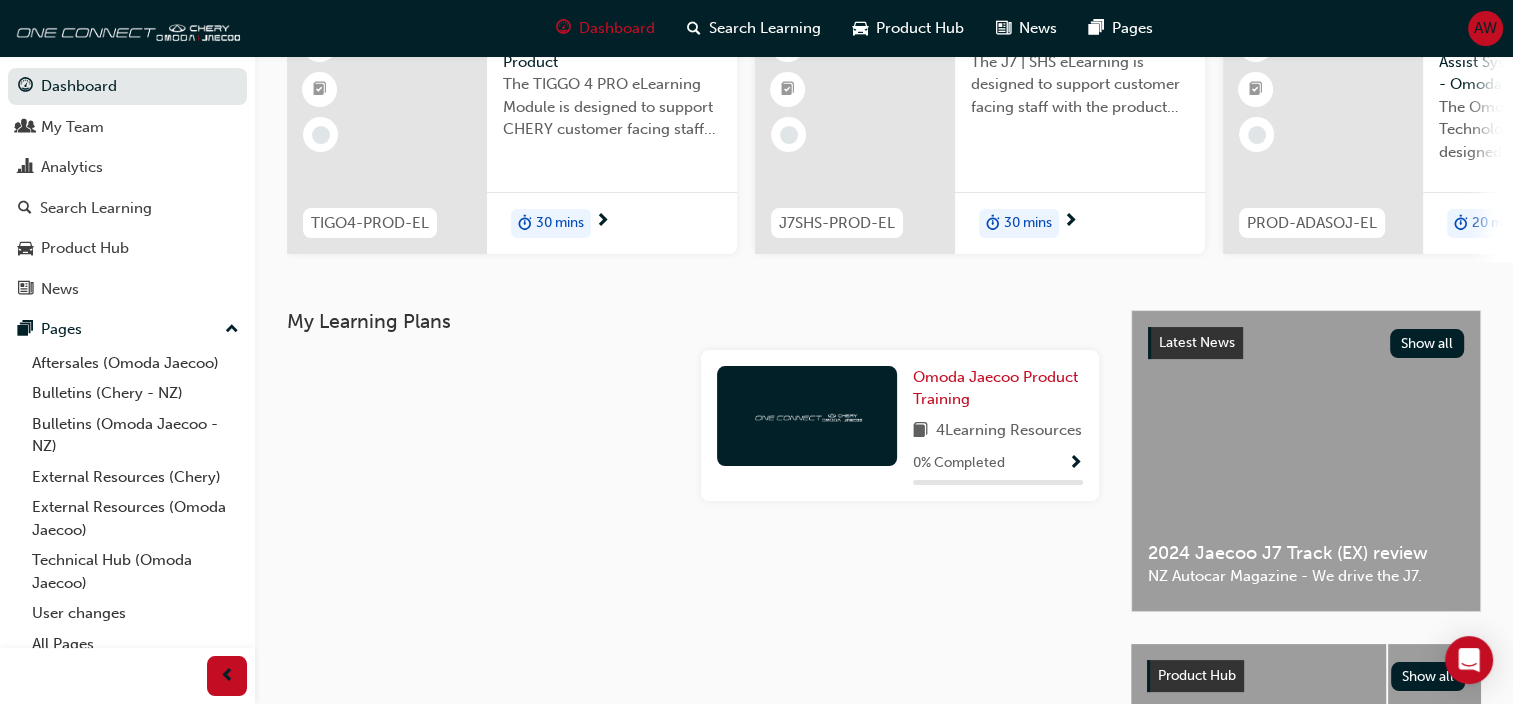 scroll, scrollTop: 200, scrollLeft: 0, axis: vertical 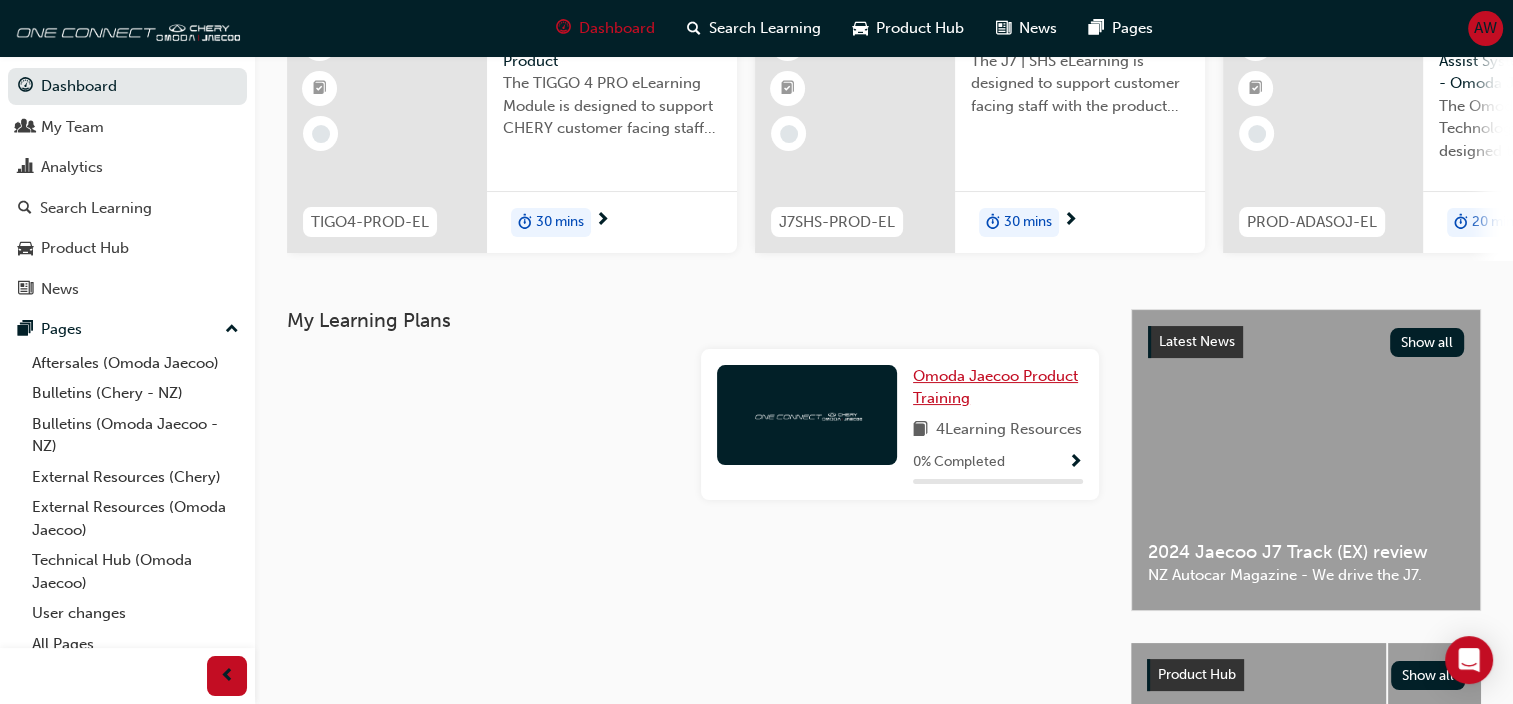 click on "Omoda Jaecoo Product Training" at bounding box center [995, 387] 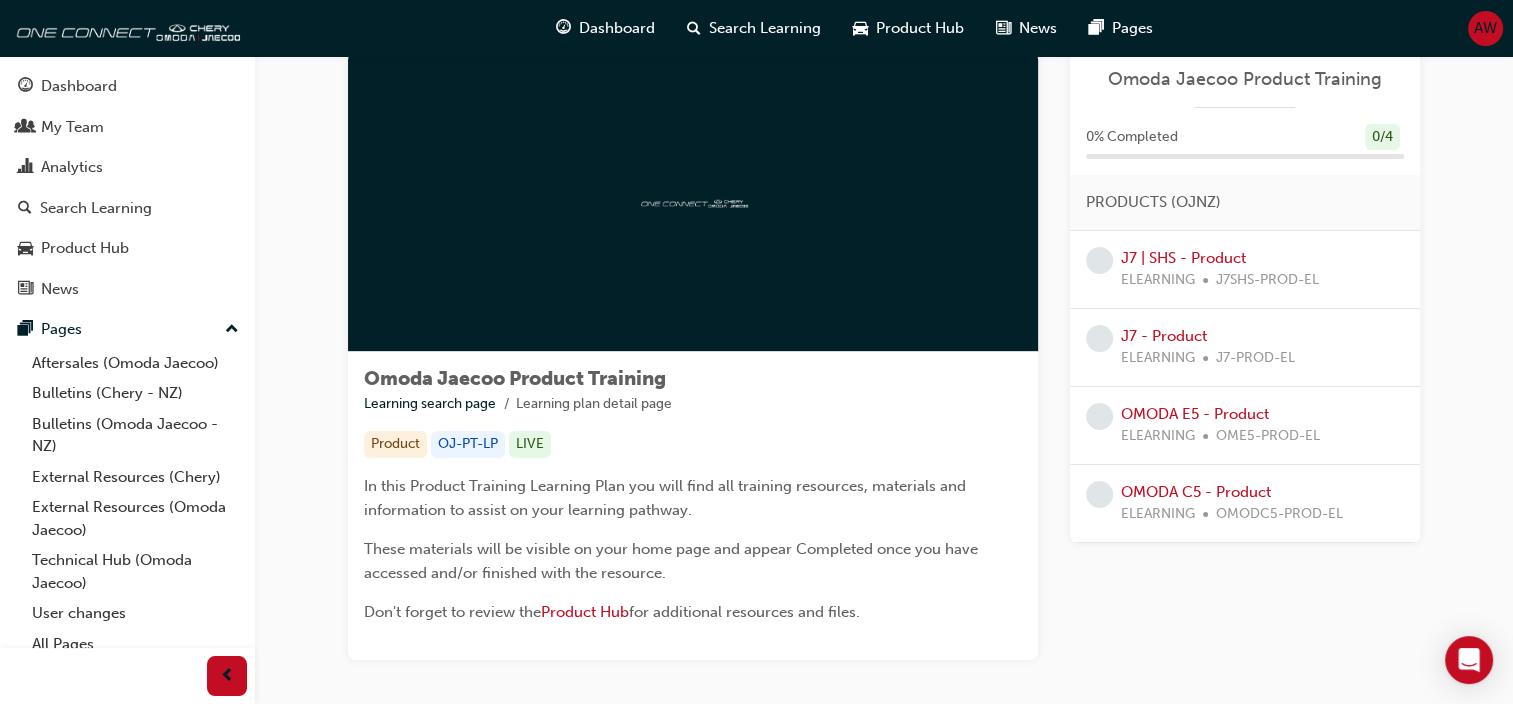 scroll, scrollTop: 0, scrollLeft: 0, axis: both 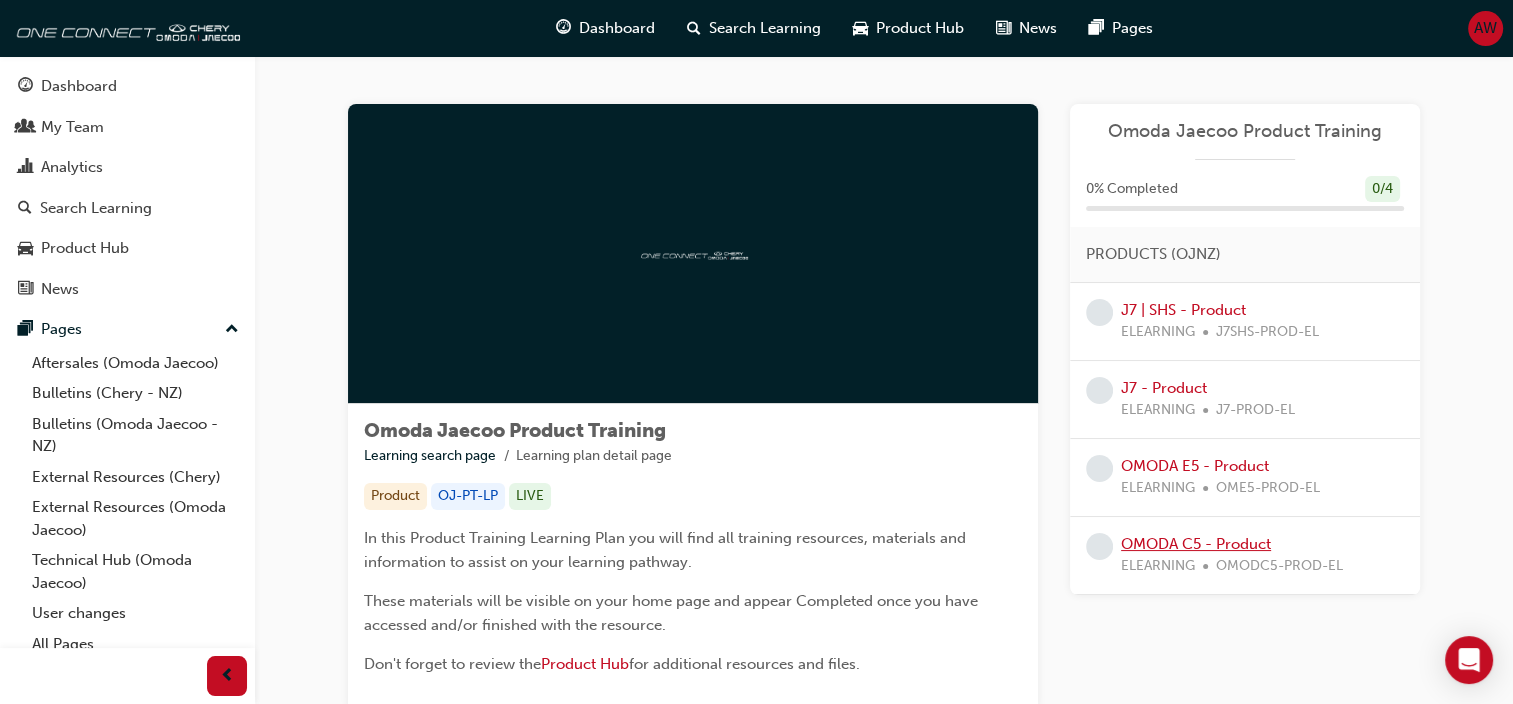 click on "OMODA C5 - Product" at bounding box center (1196, 544) 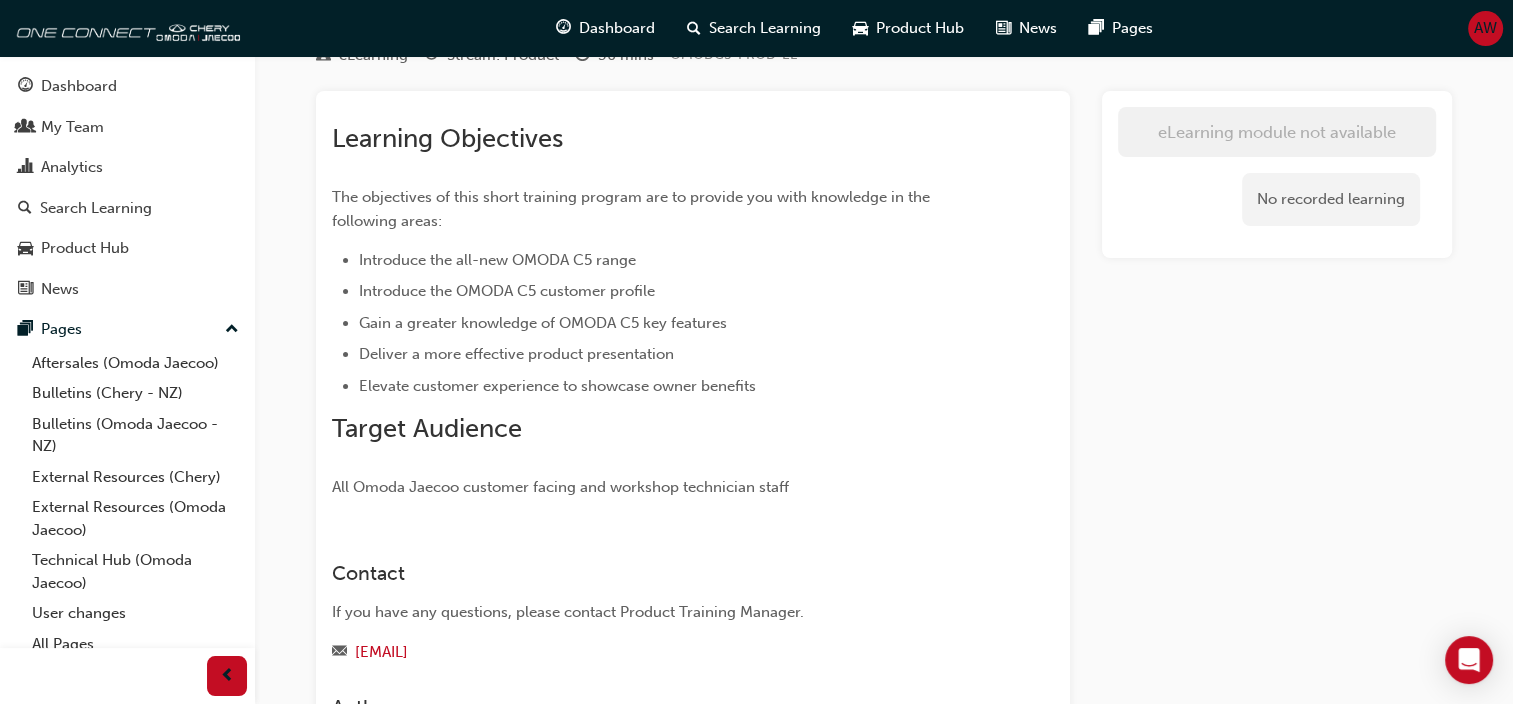 scroll, scrollTop: 0, scrollLeft: 0, axis: both 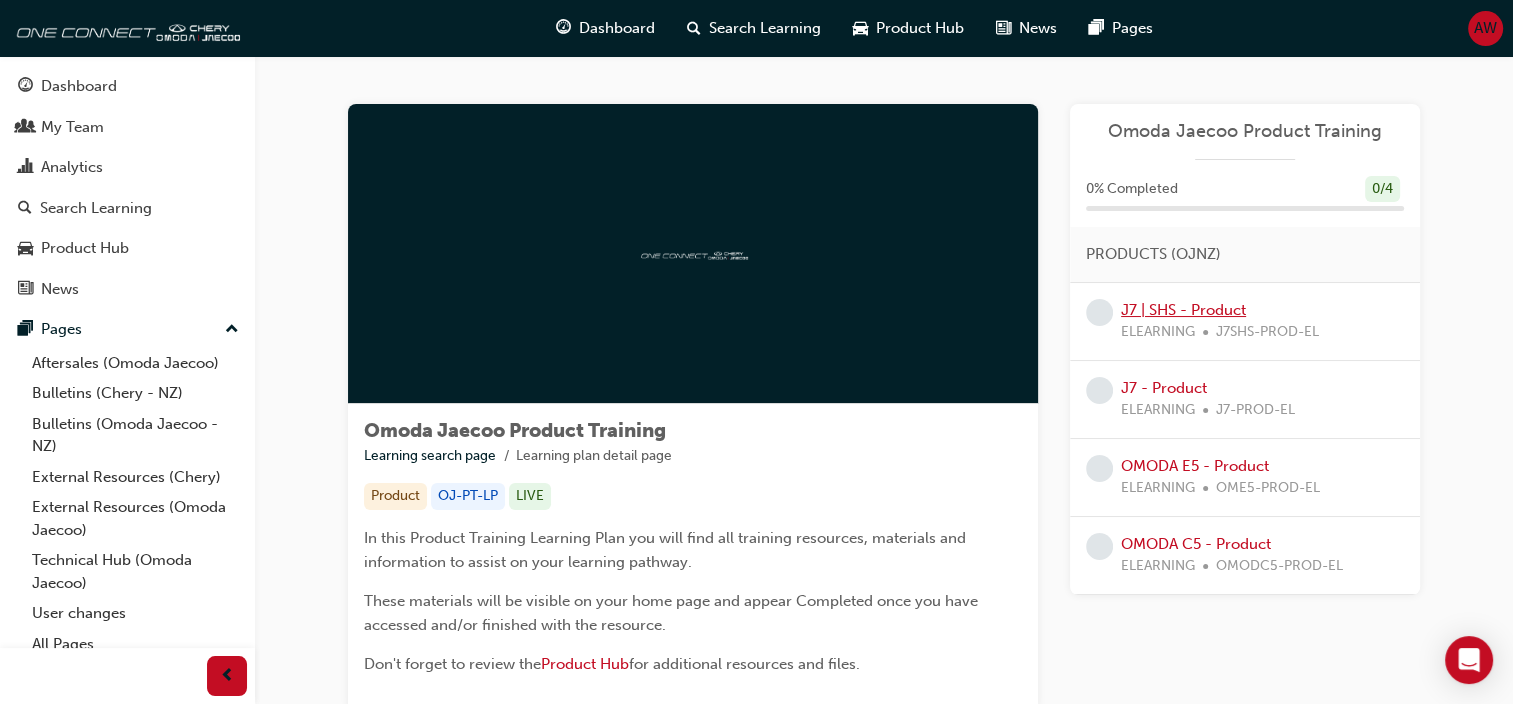click on "J7 | SHS - Product" at bounding box center [1183, 310] 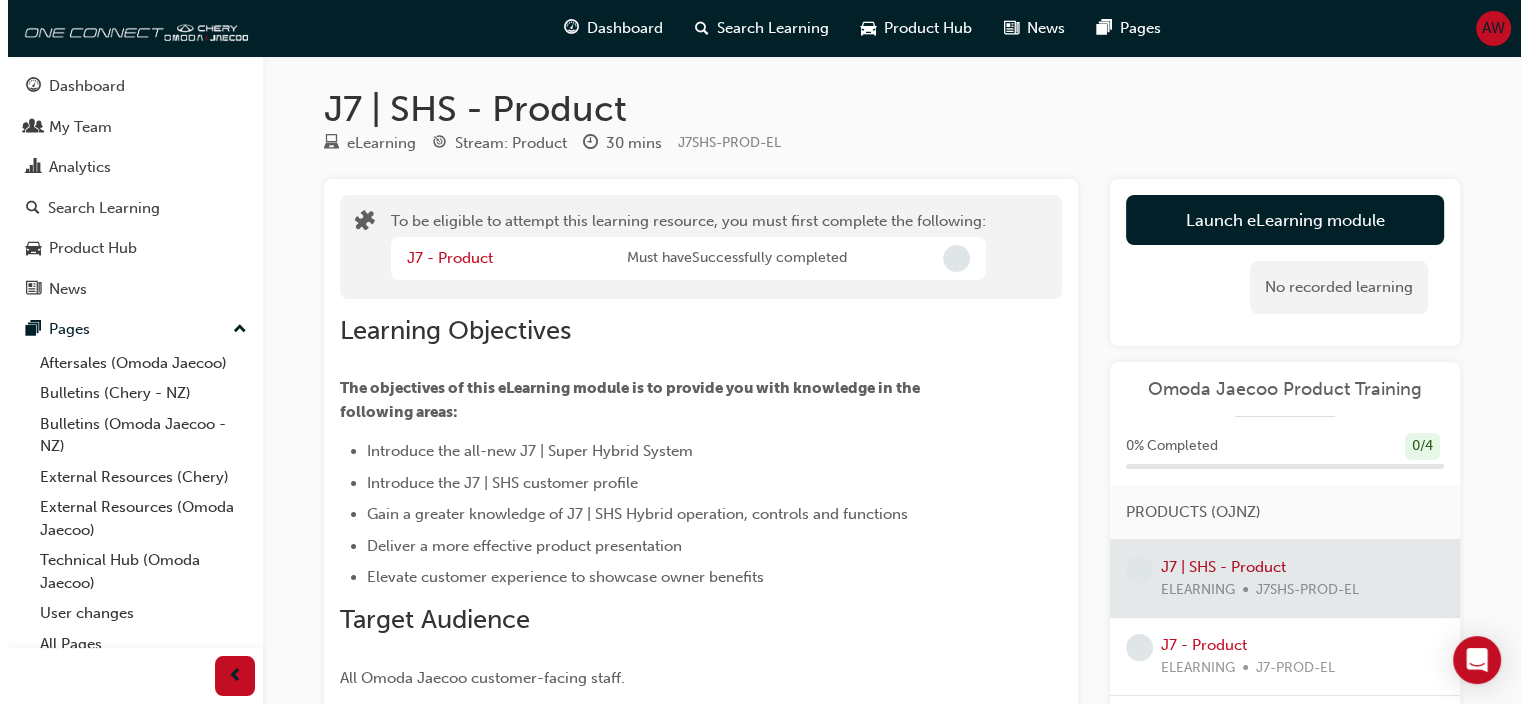 scroll, scrollTop: 0, scrollLeft: 0, axis: both 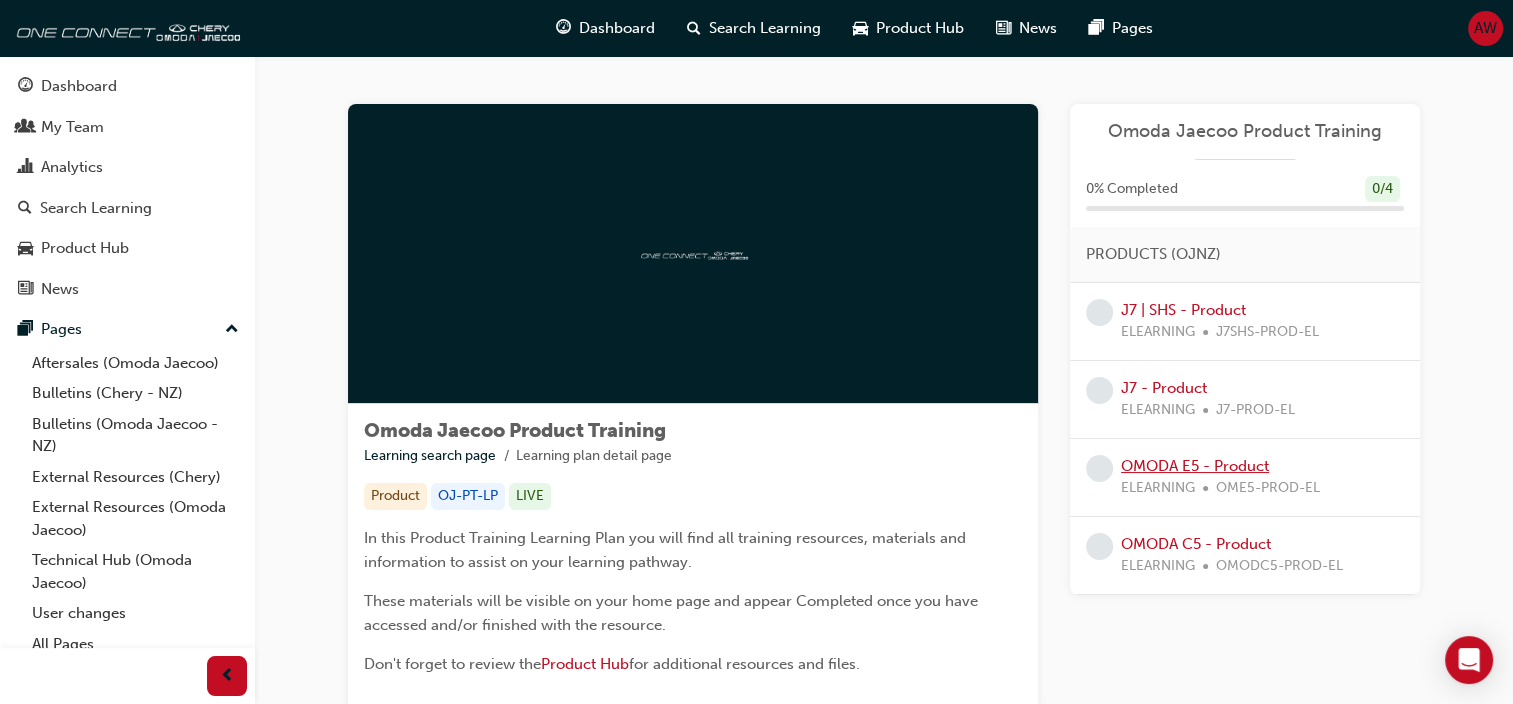 click on "OMODA E5 - Product" at bounding box center (1195, 466) 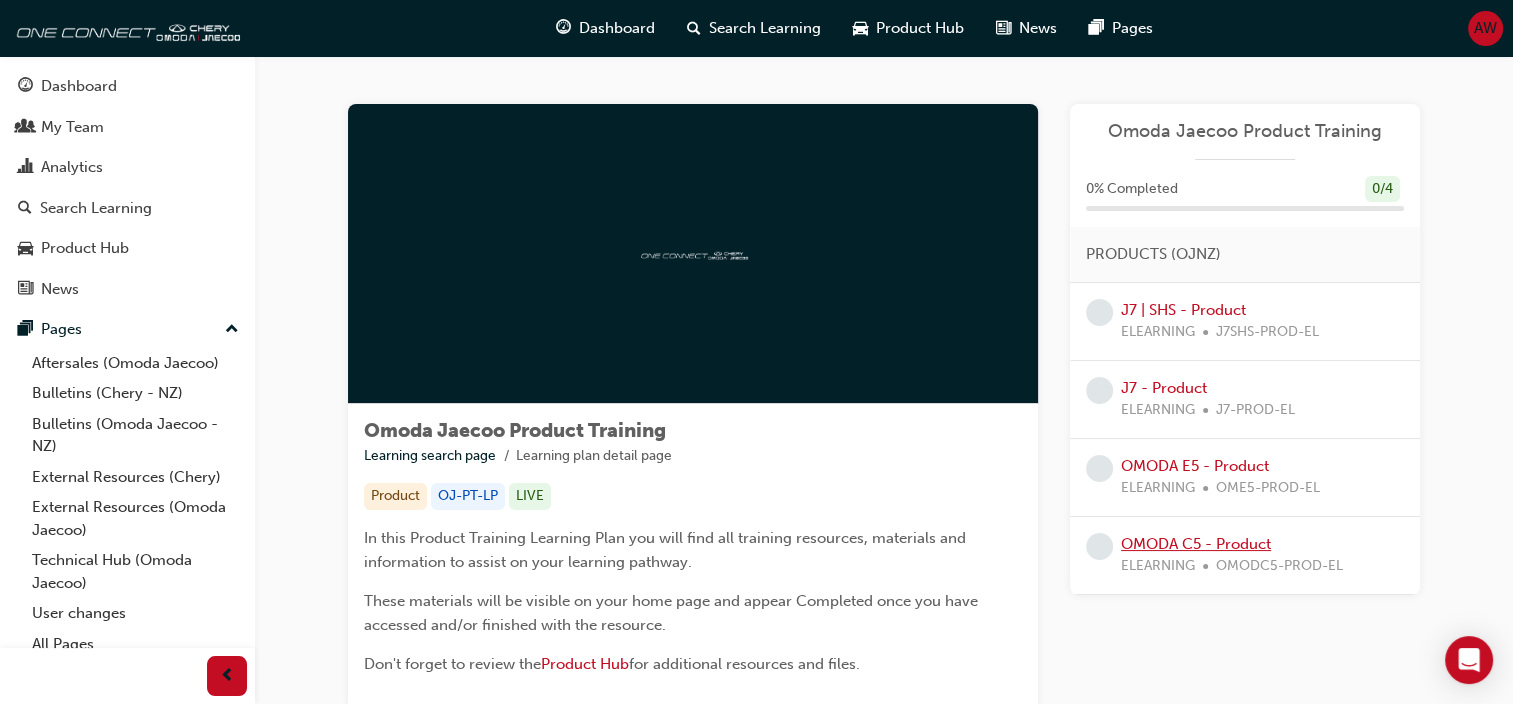 click on "OMODA C5 - Product" at bounding box center (1196, 544) 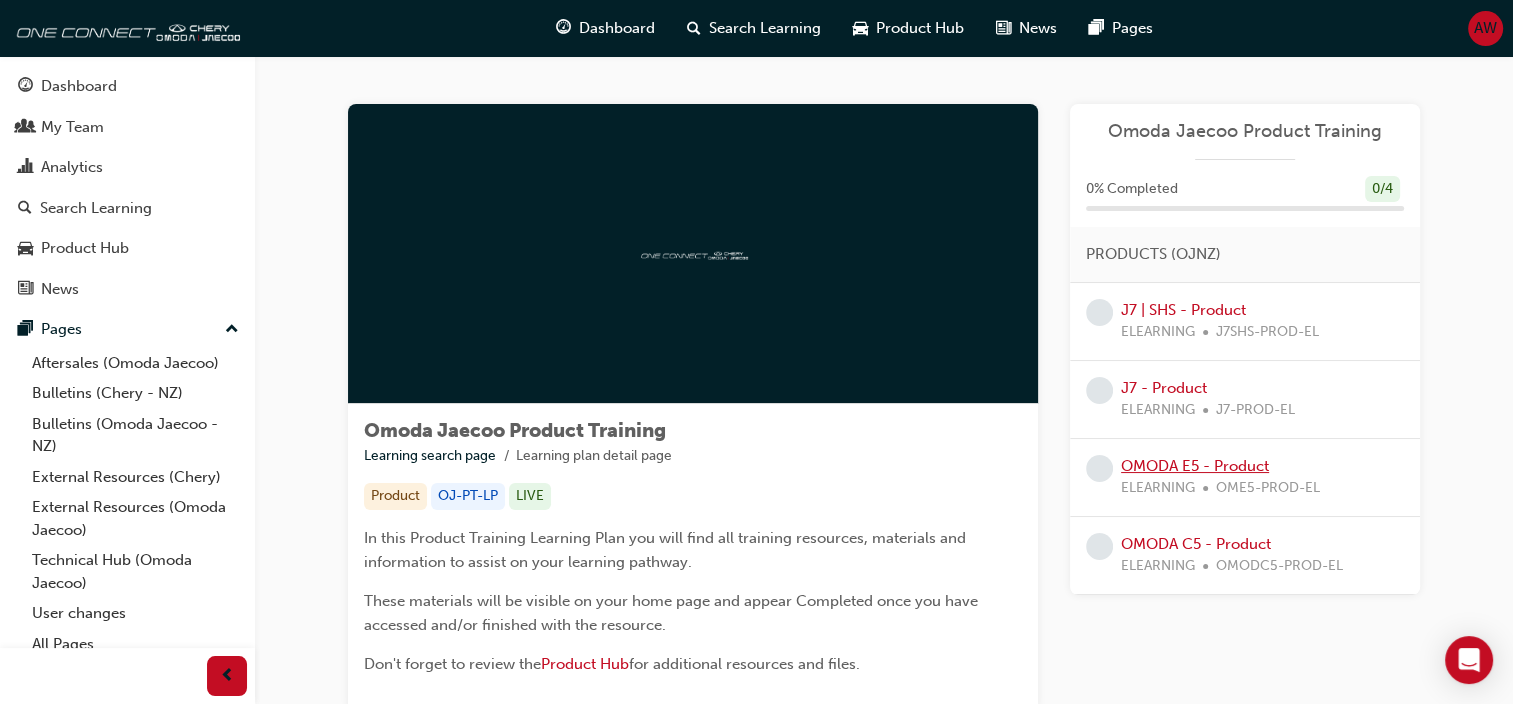 click on "OMODA E5 - Product" at bounding box center (1195, 466) 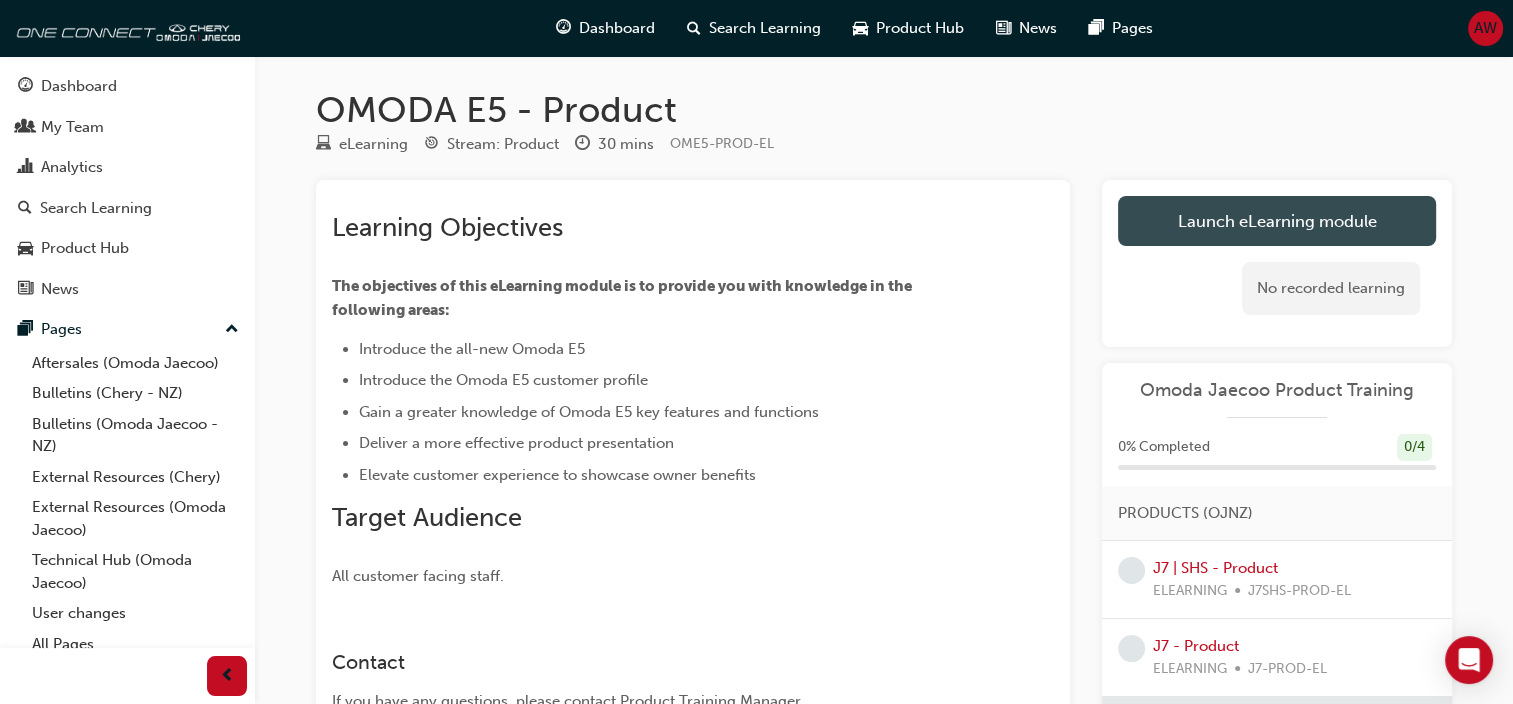 click on "Launch eLearning module" at bounding box center (1277, 221) 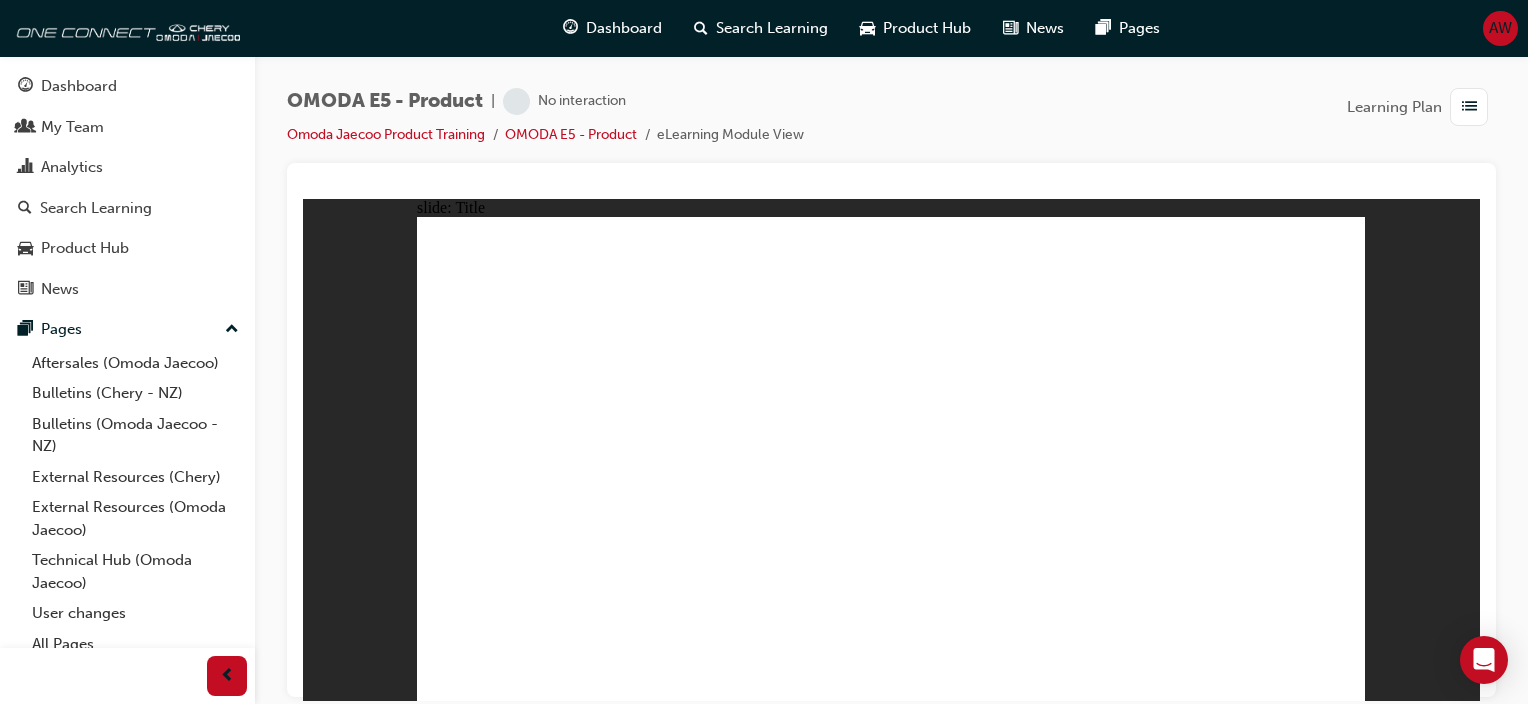 scroll, scrollTop: 0, scrollLeft: 0, axis: both 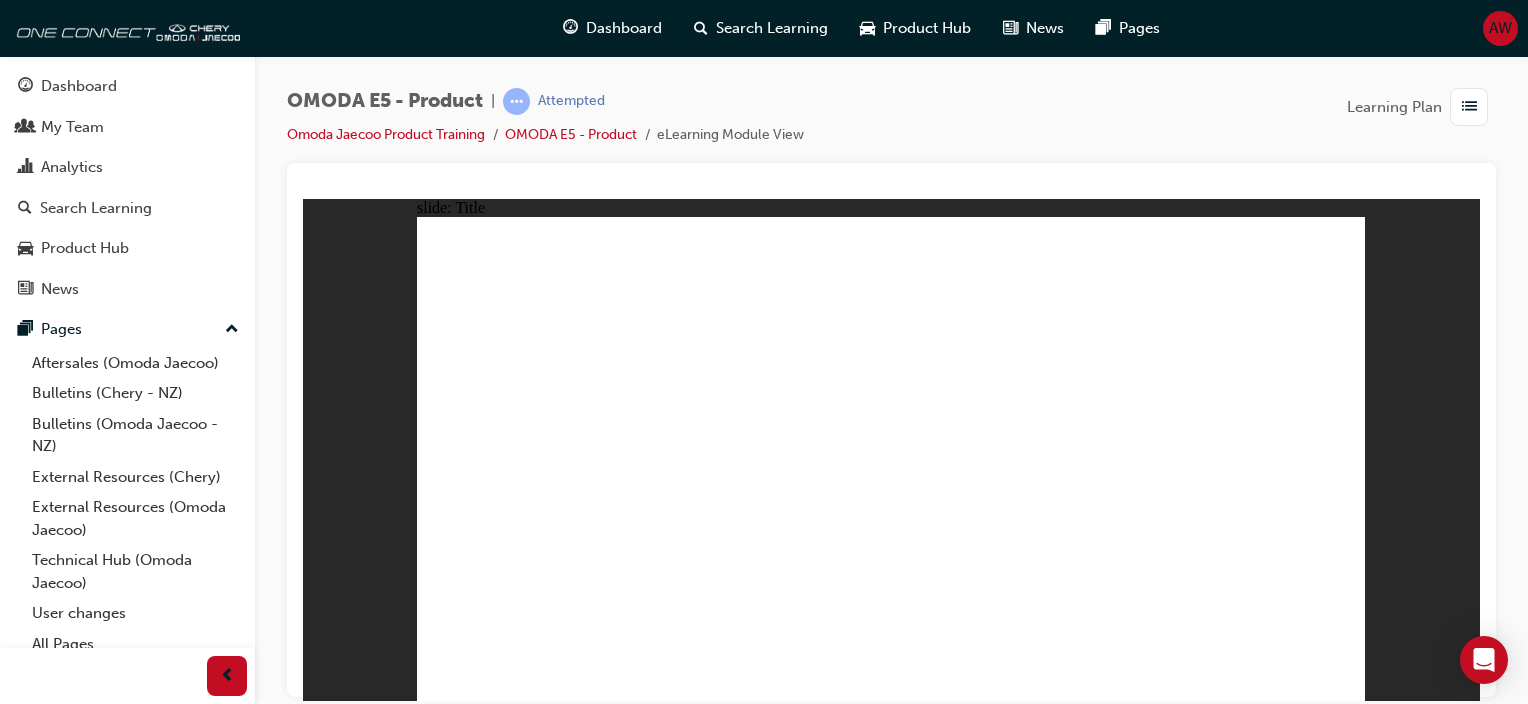 click 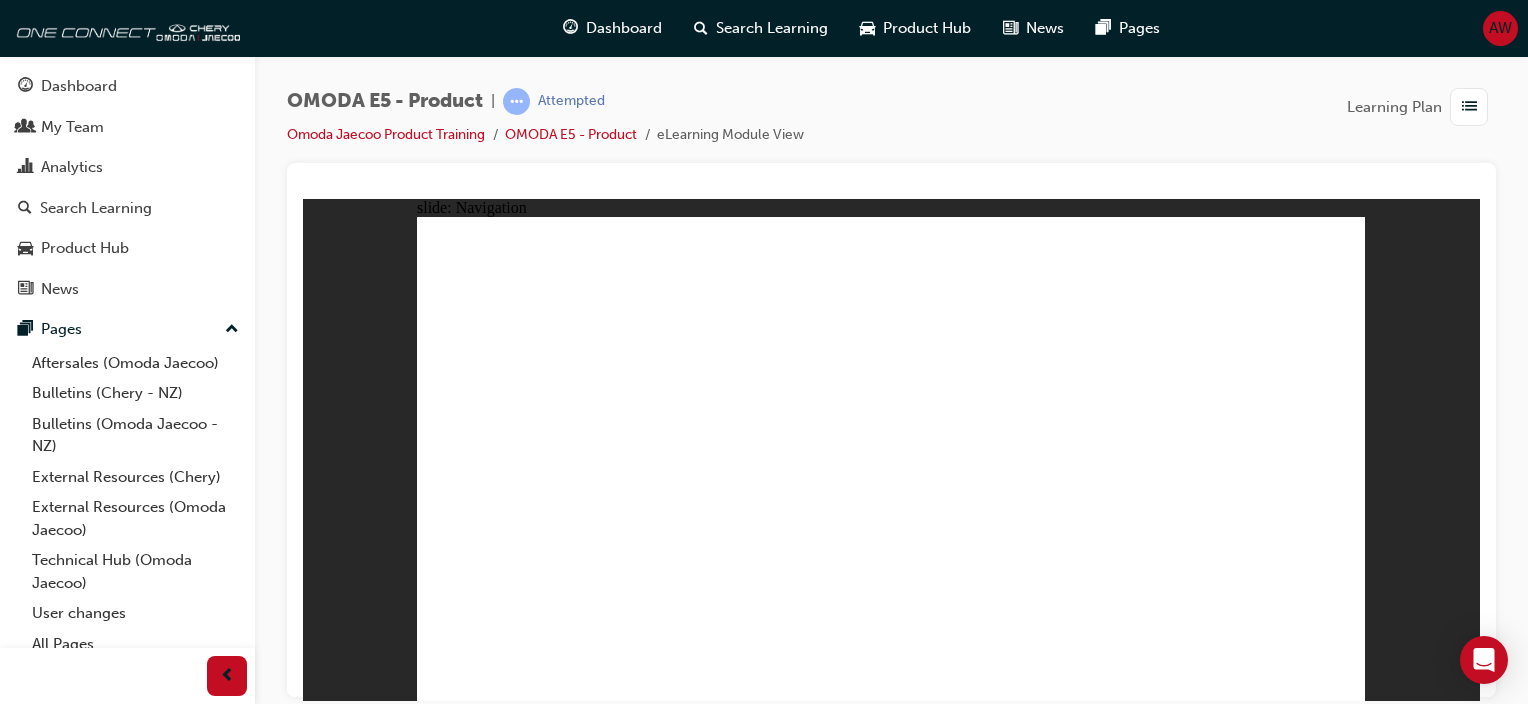 click at bounding box center [891, 189] 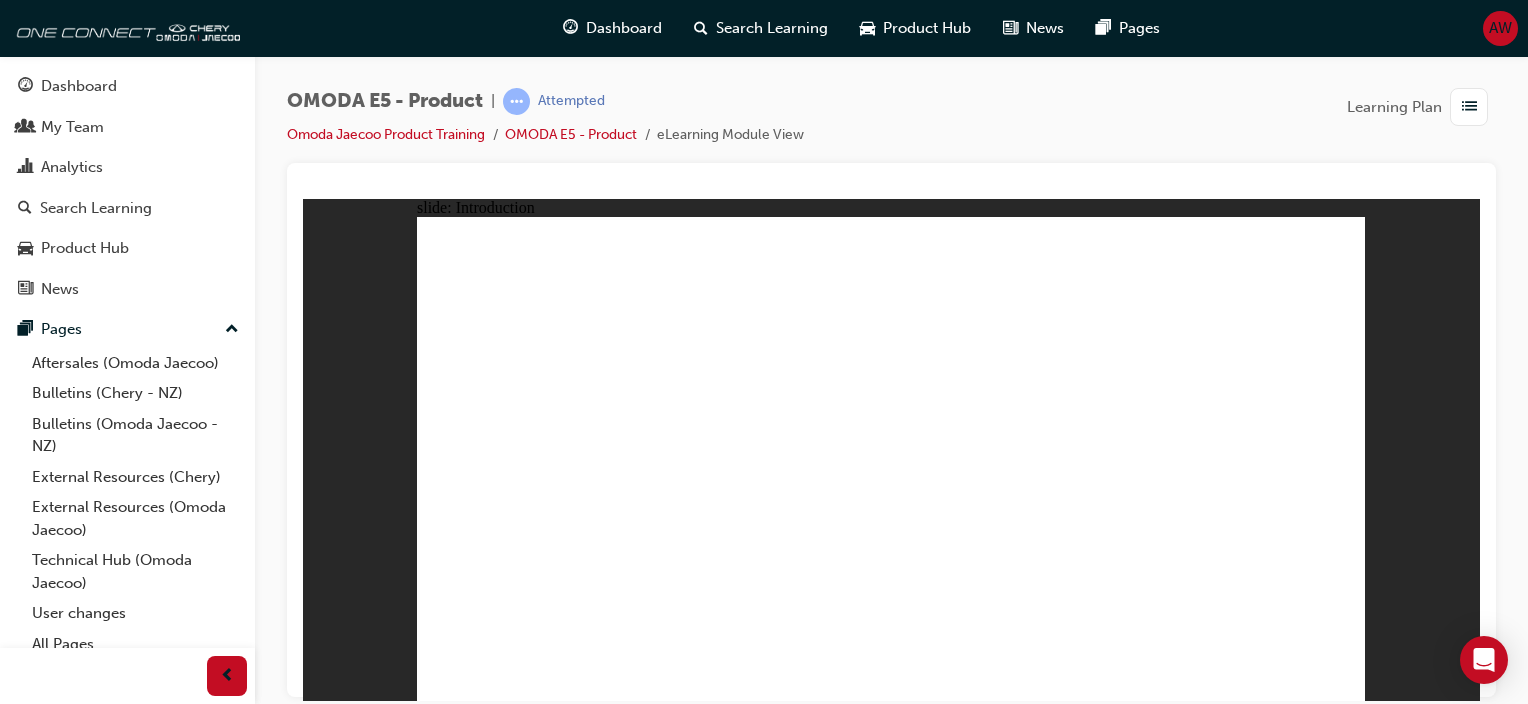 click 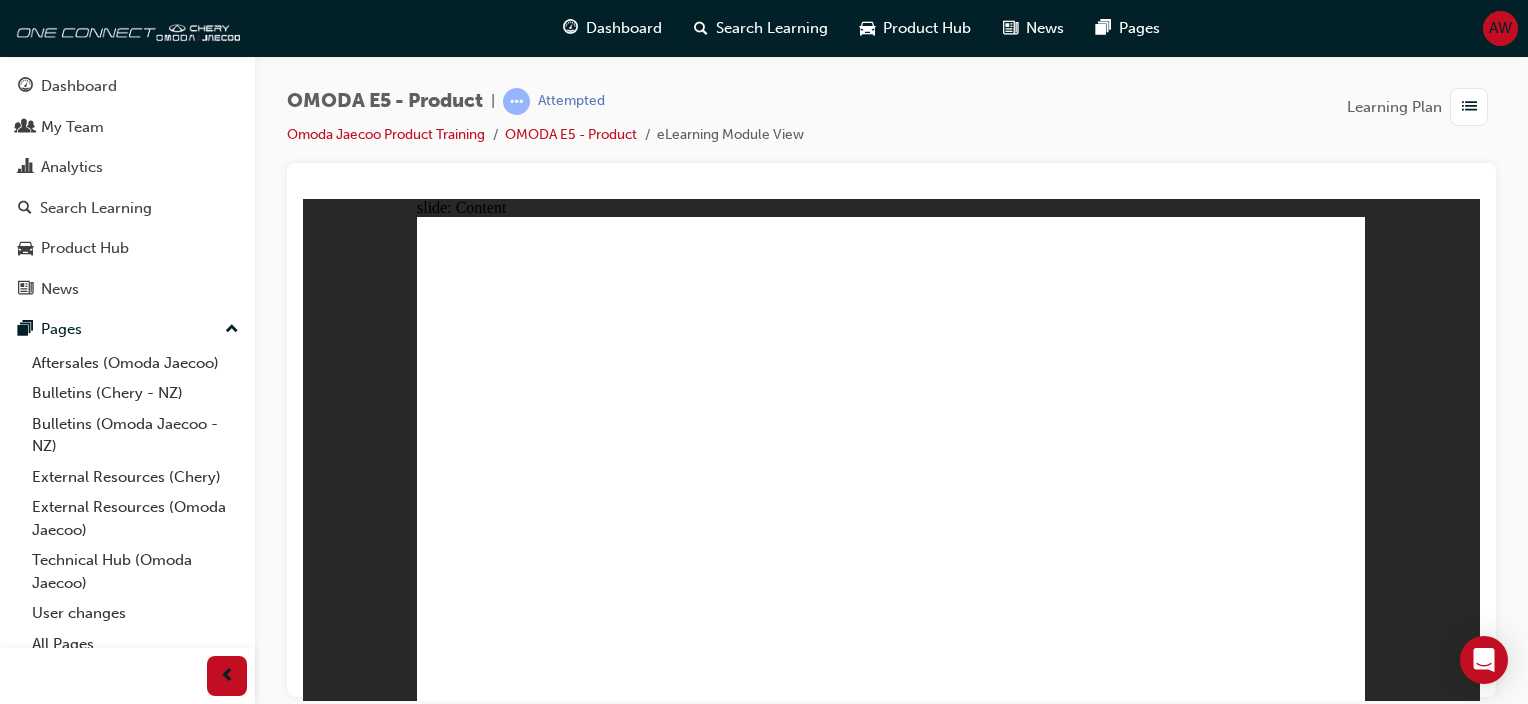 click 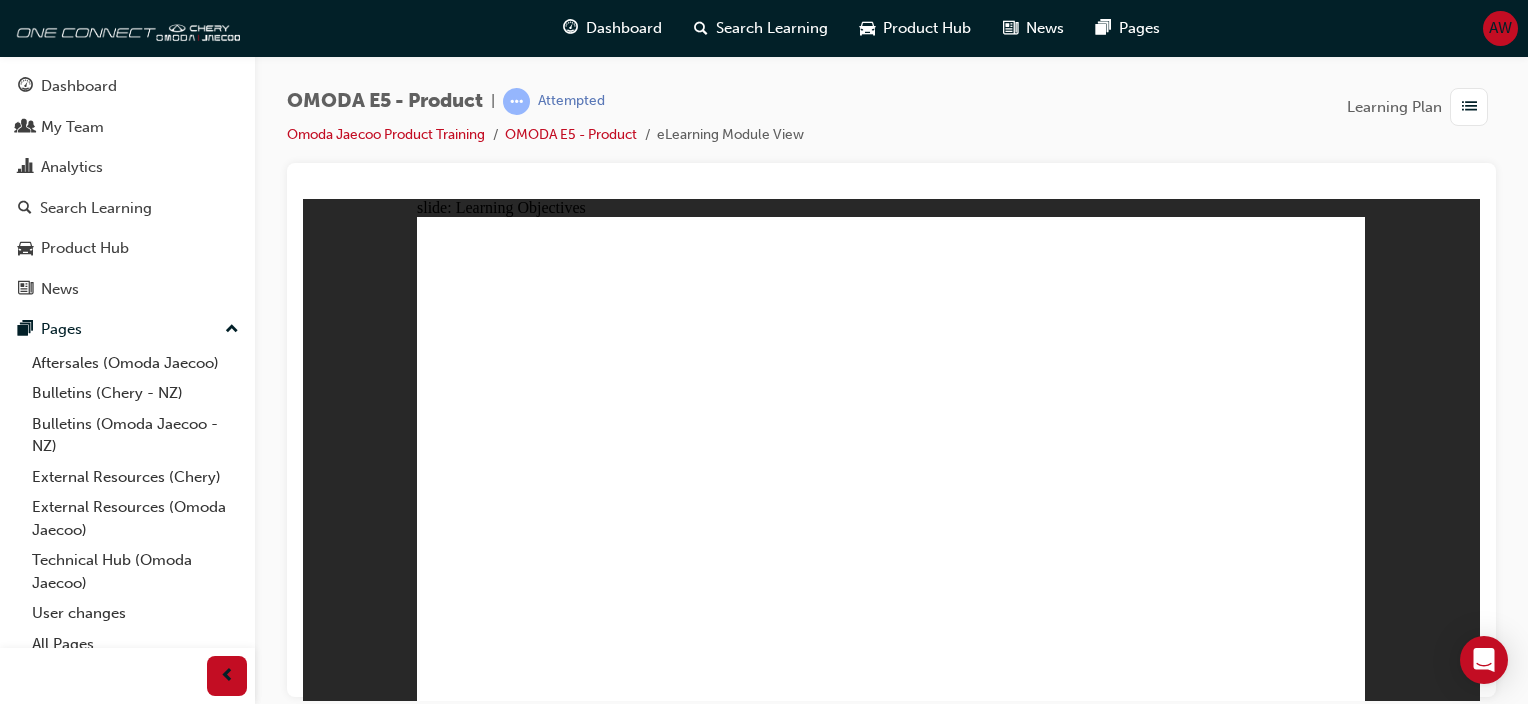 click 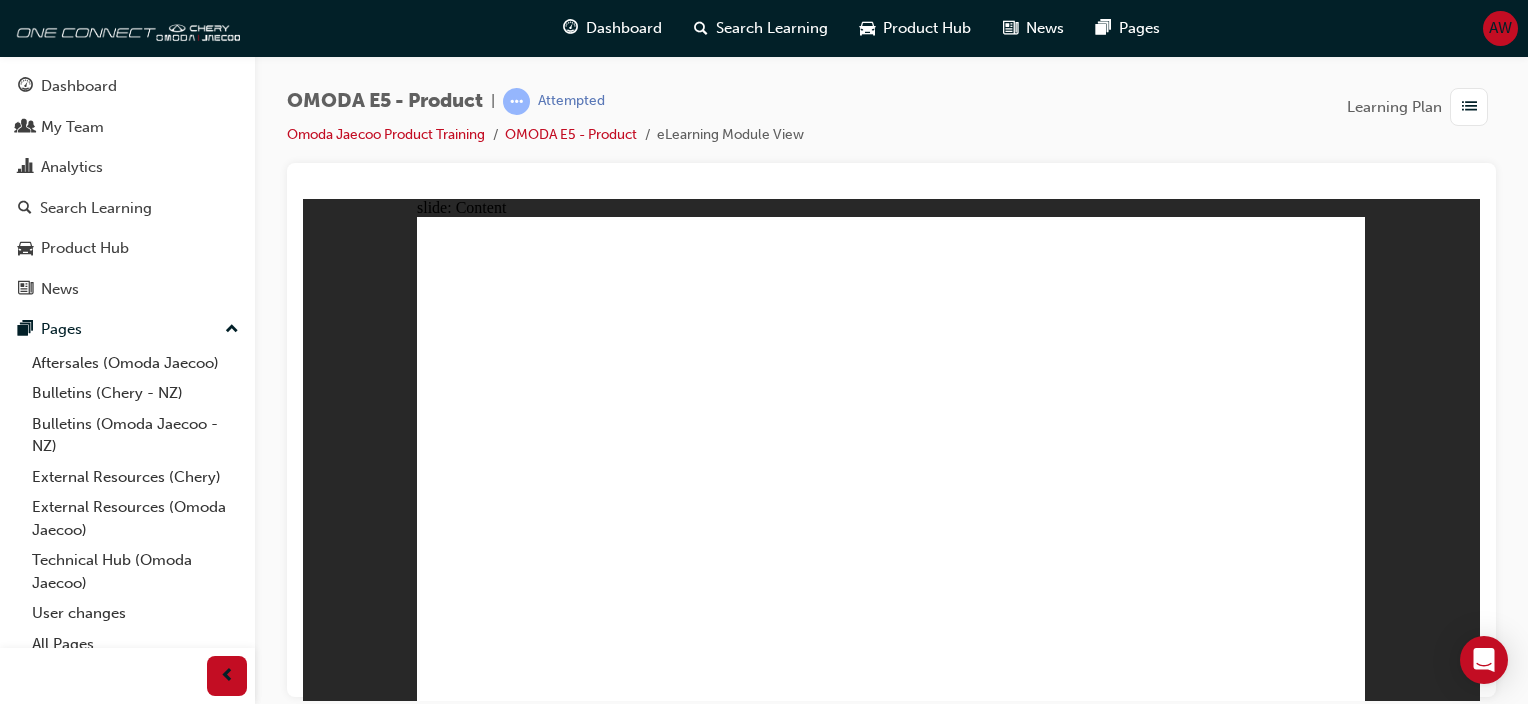 click 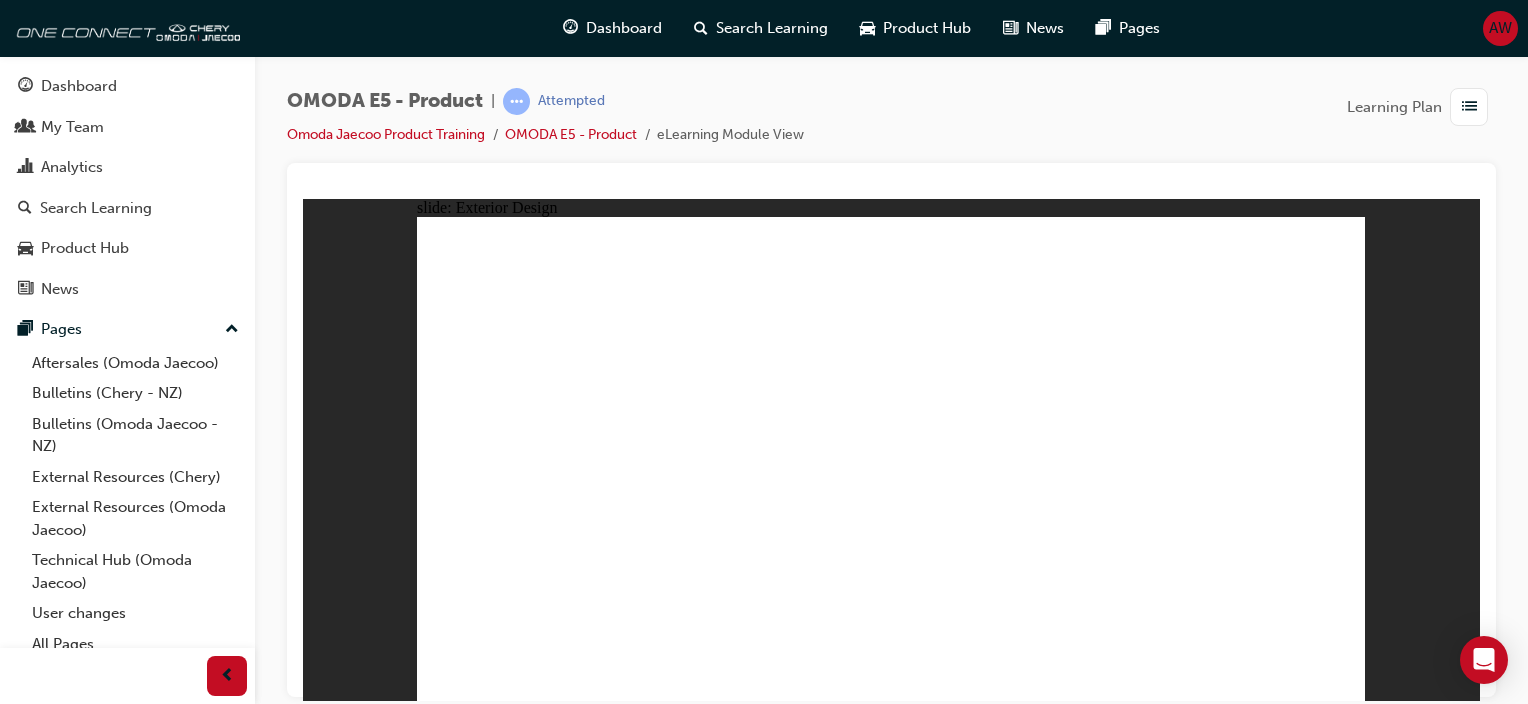 click 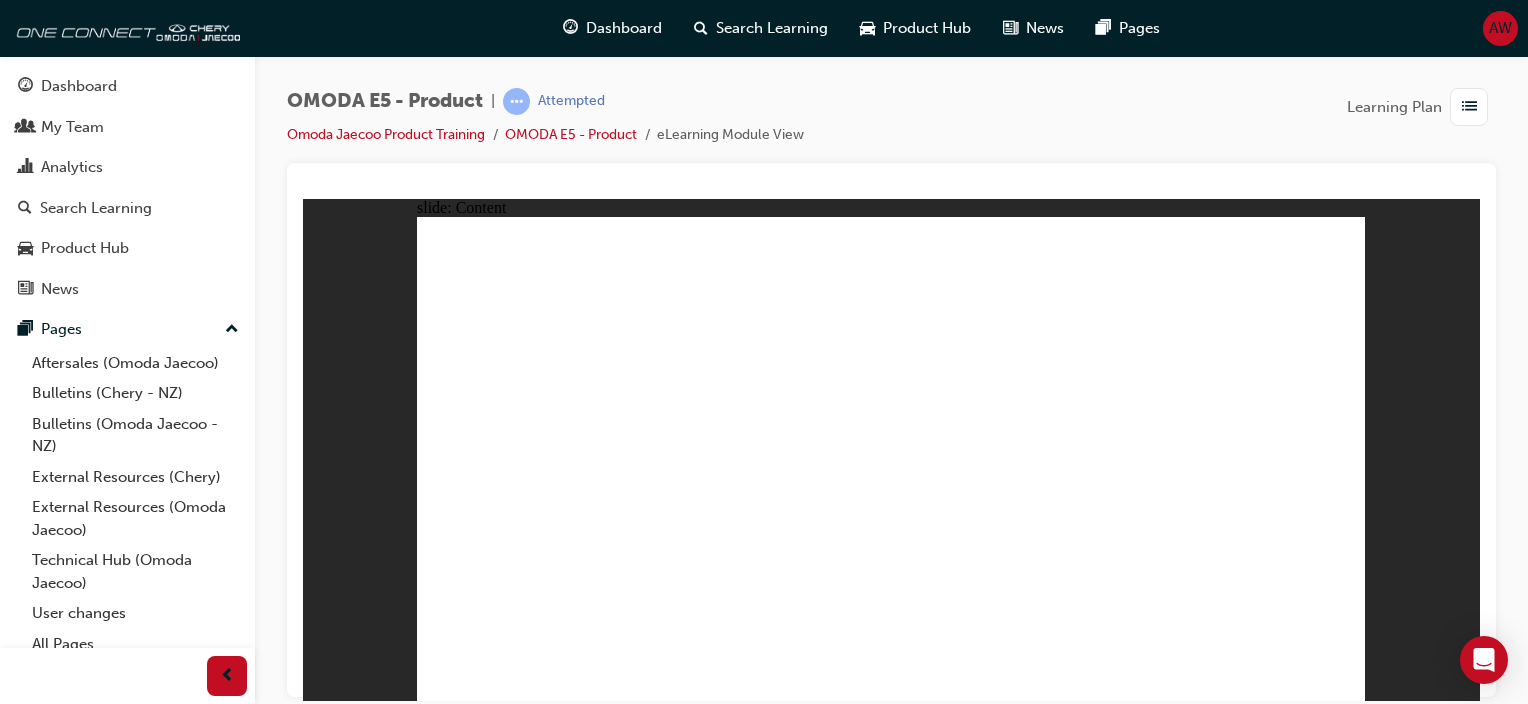 click 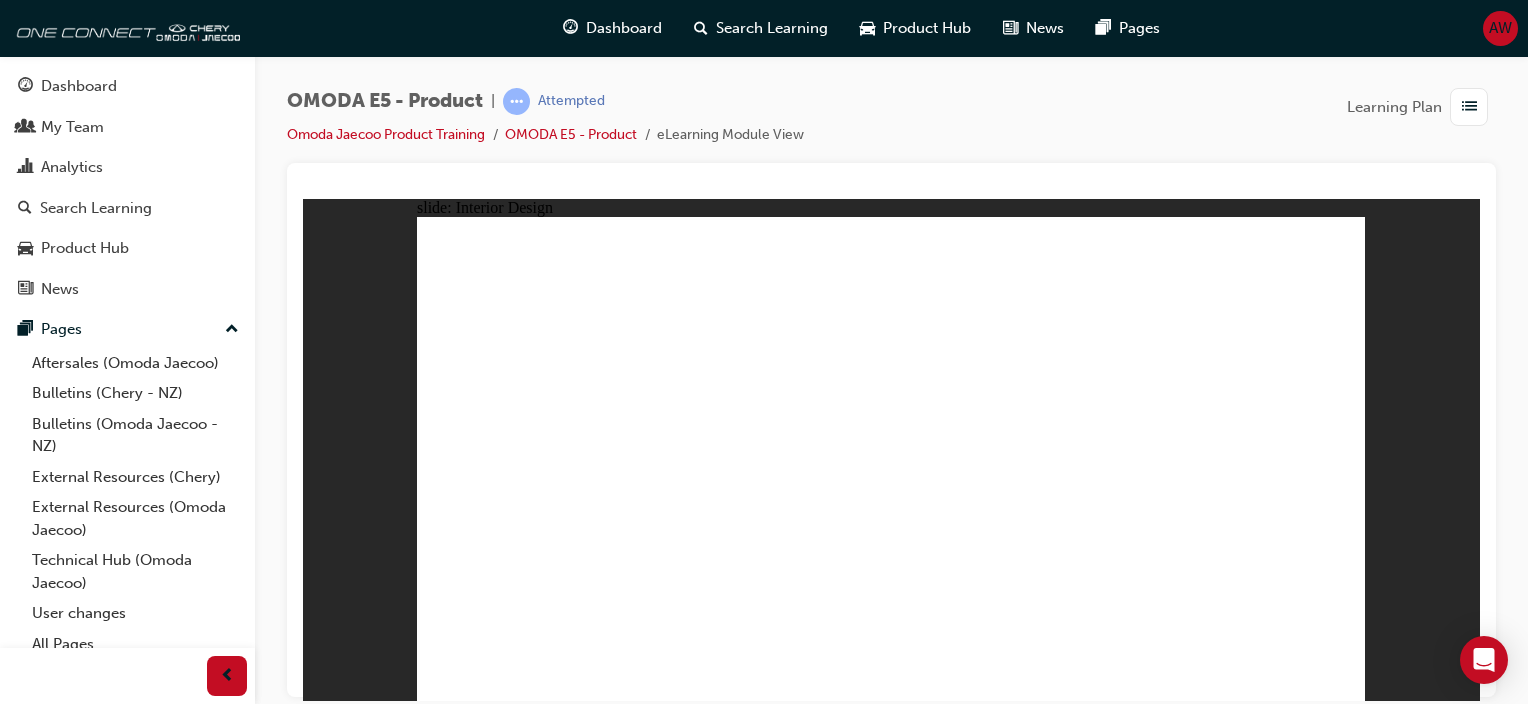 click 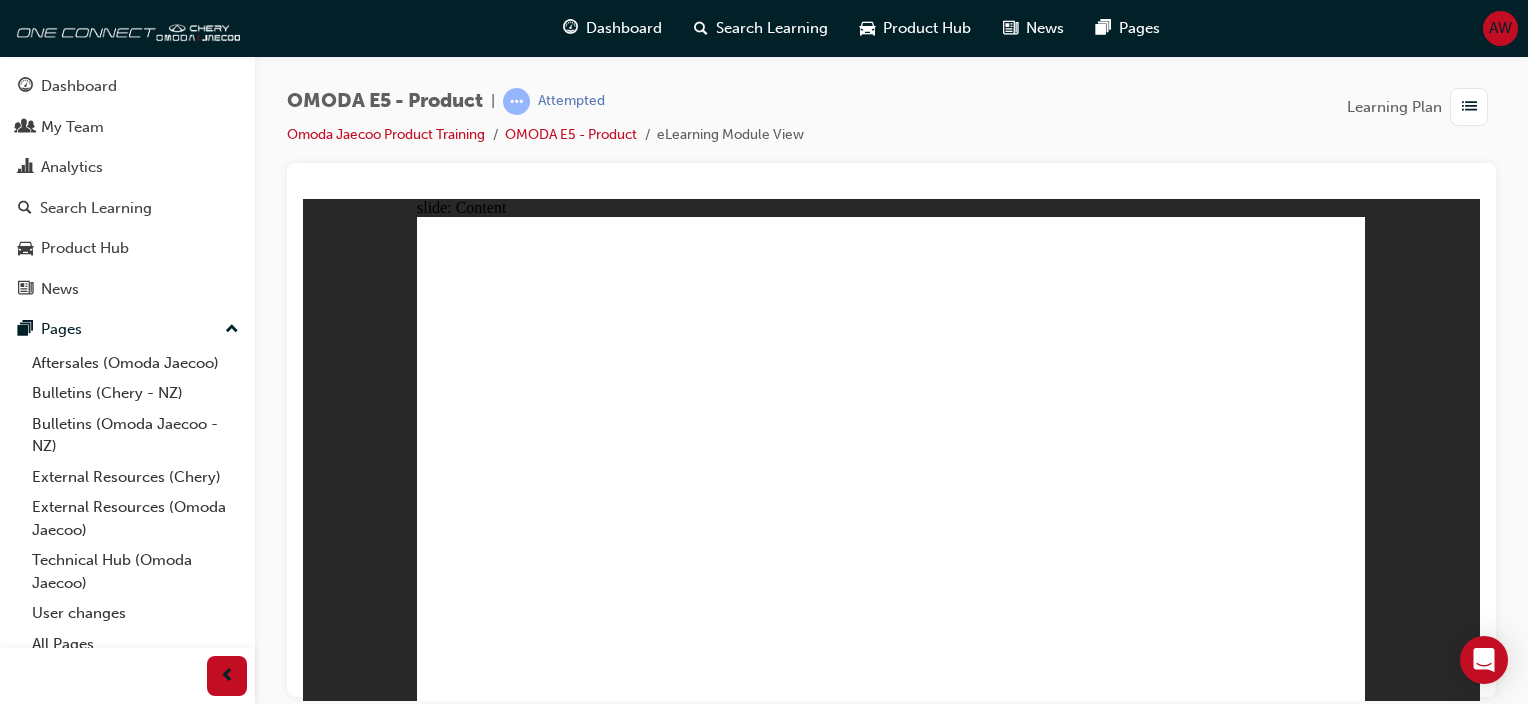click 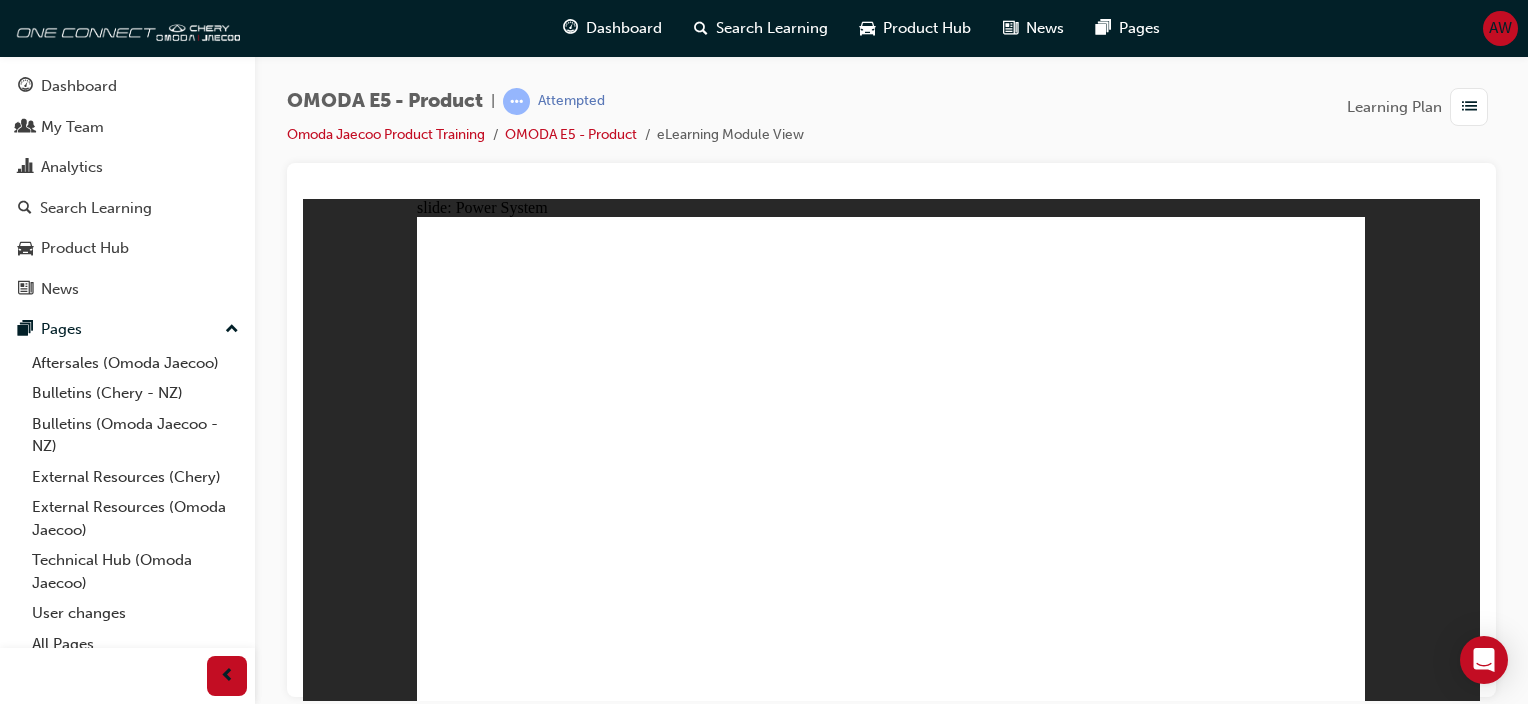 click 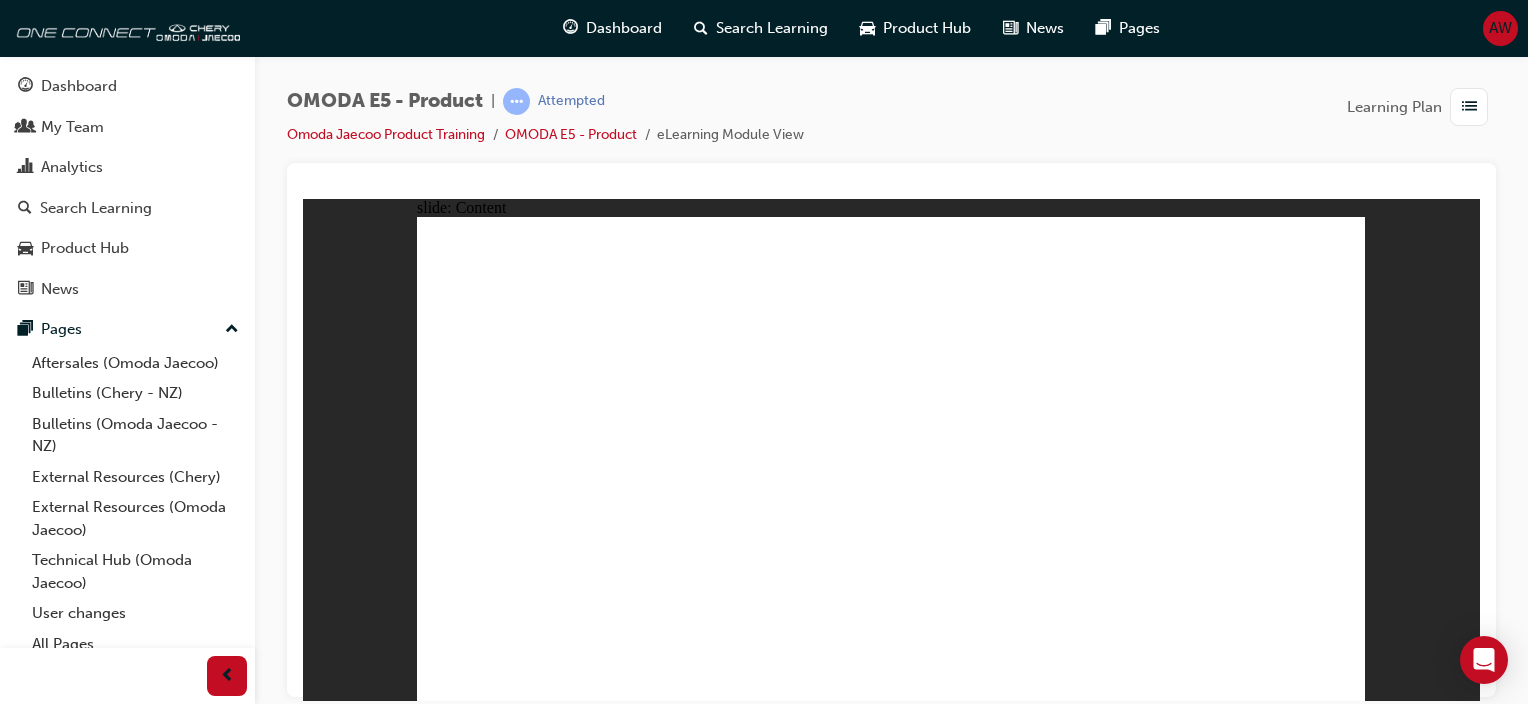 click 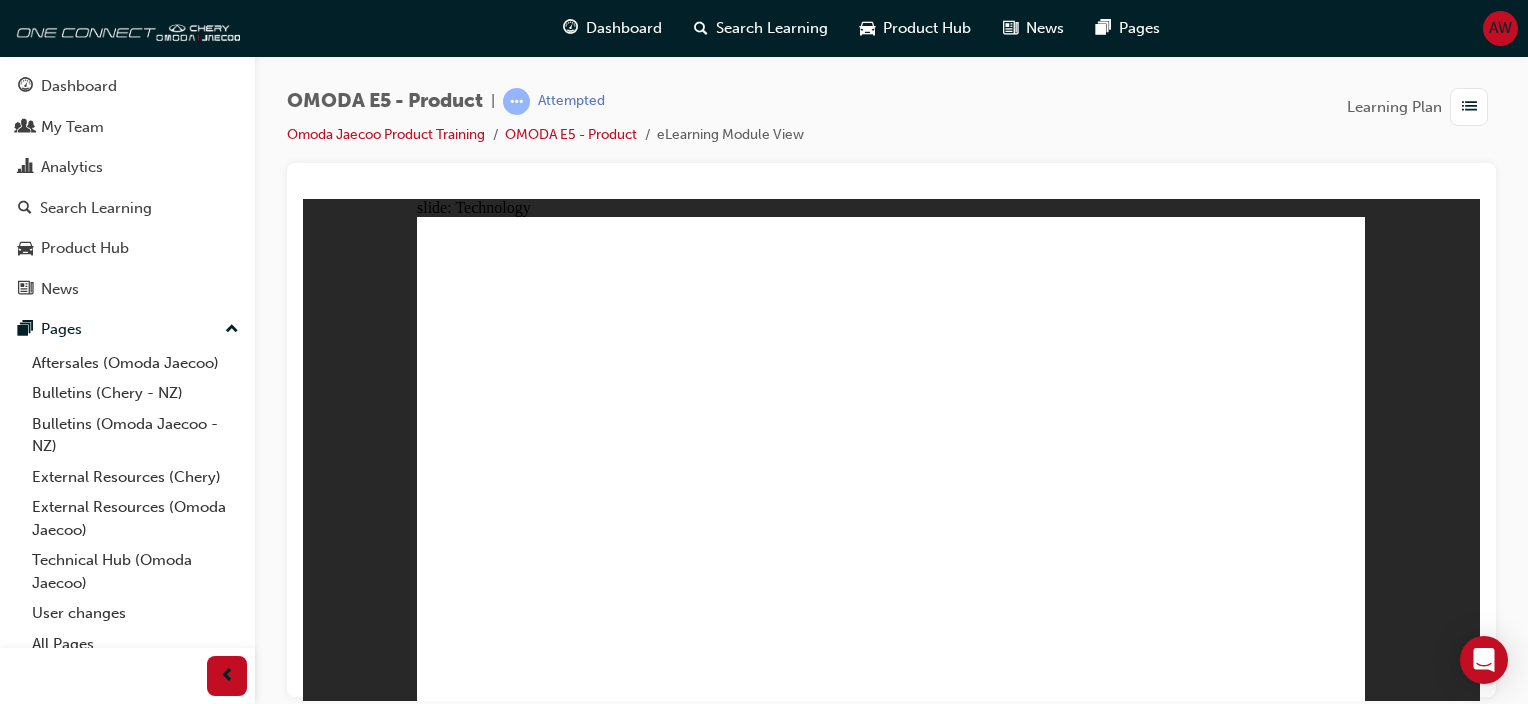 click 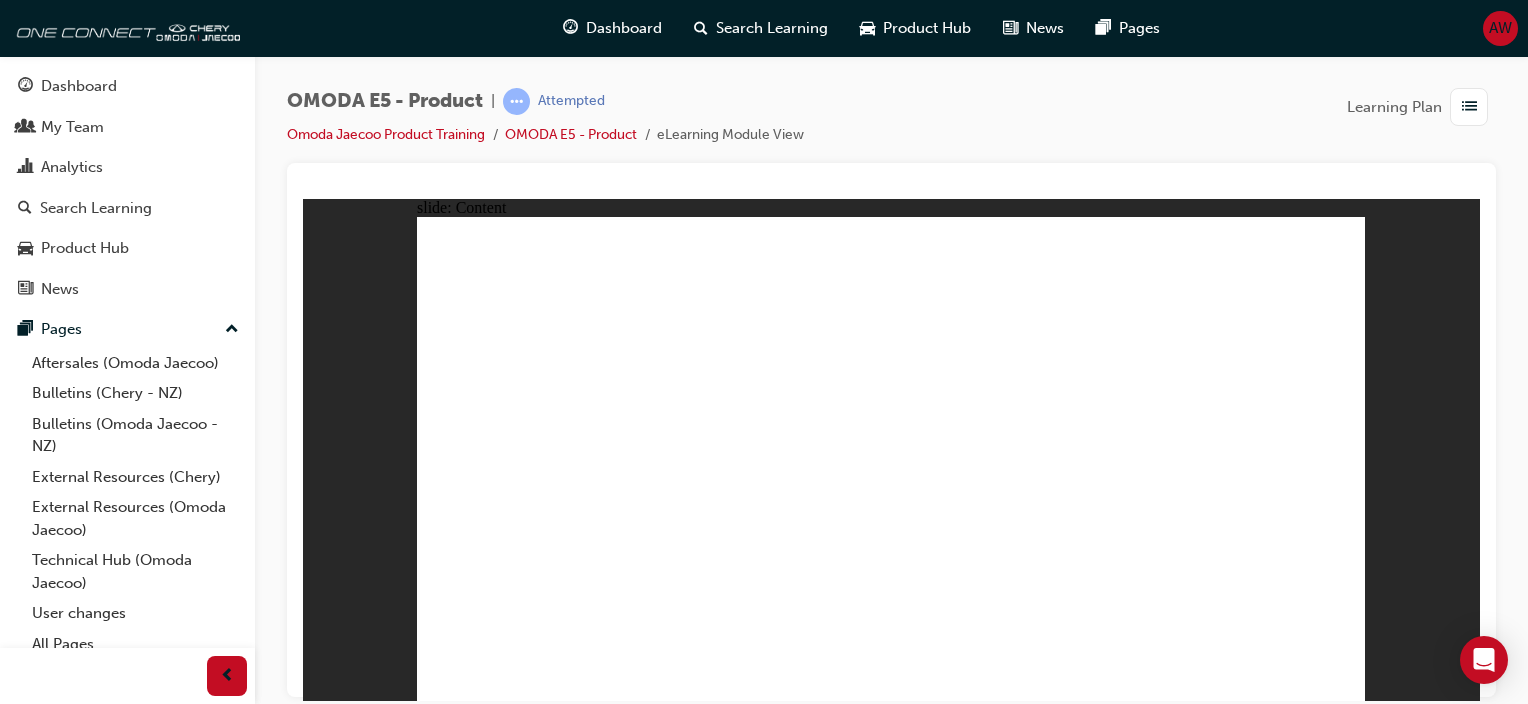 click 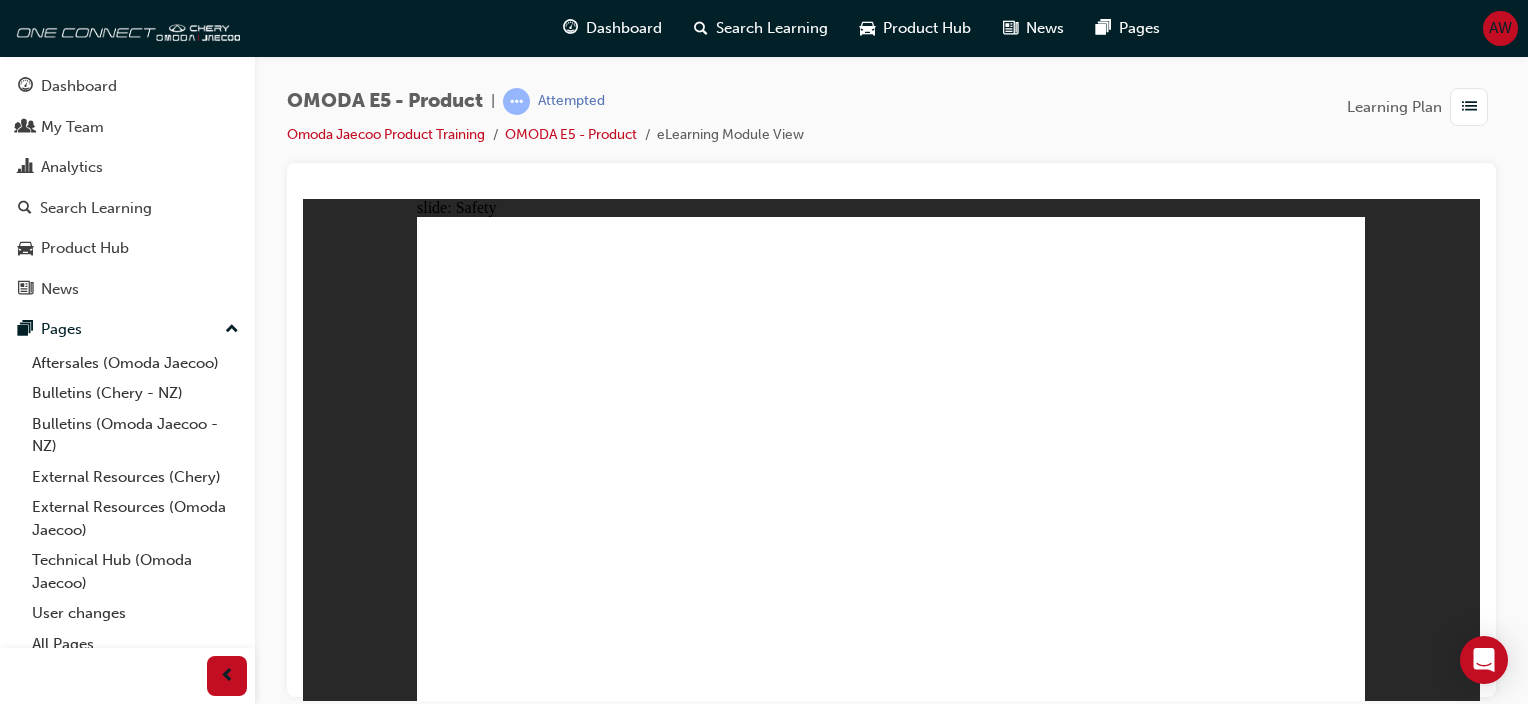 click 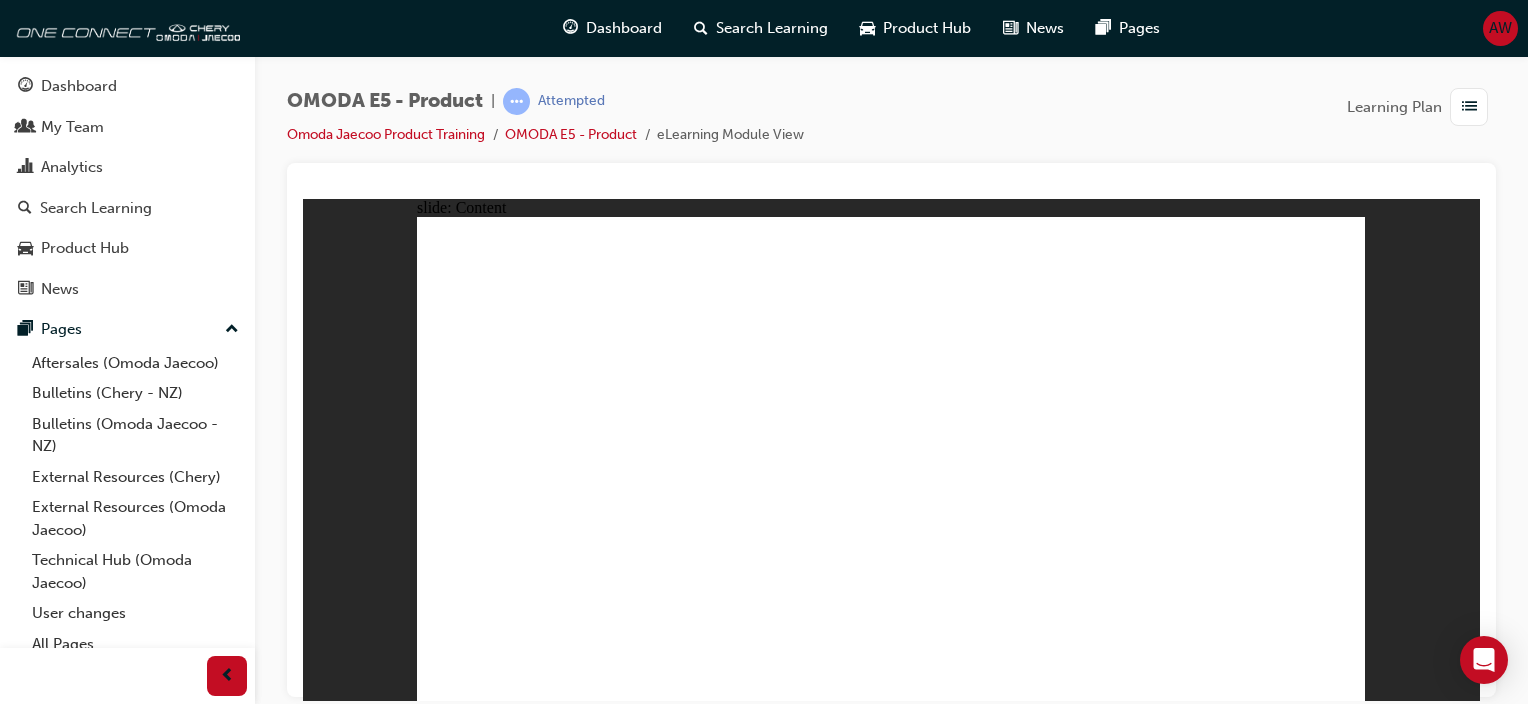 click 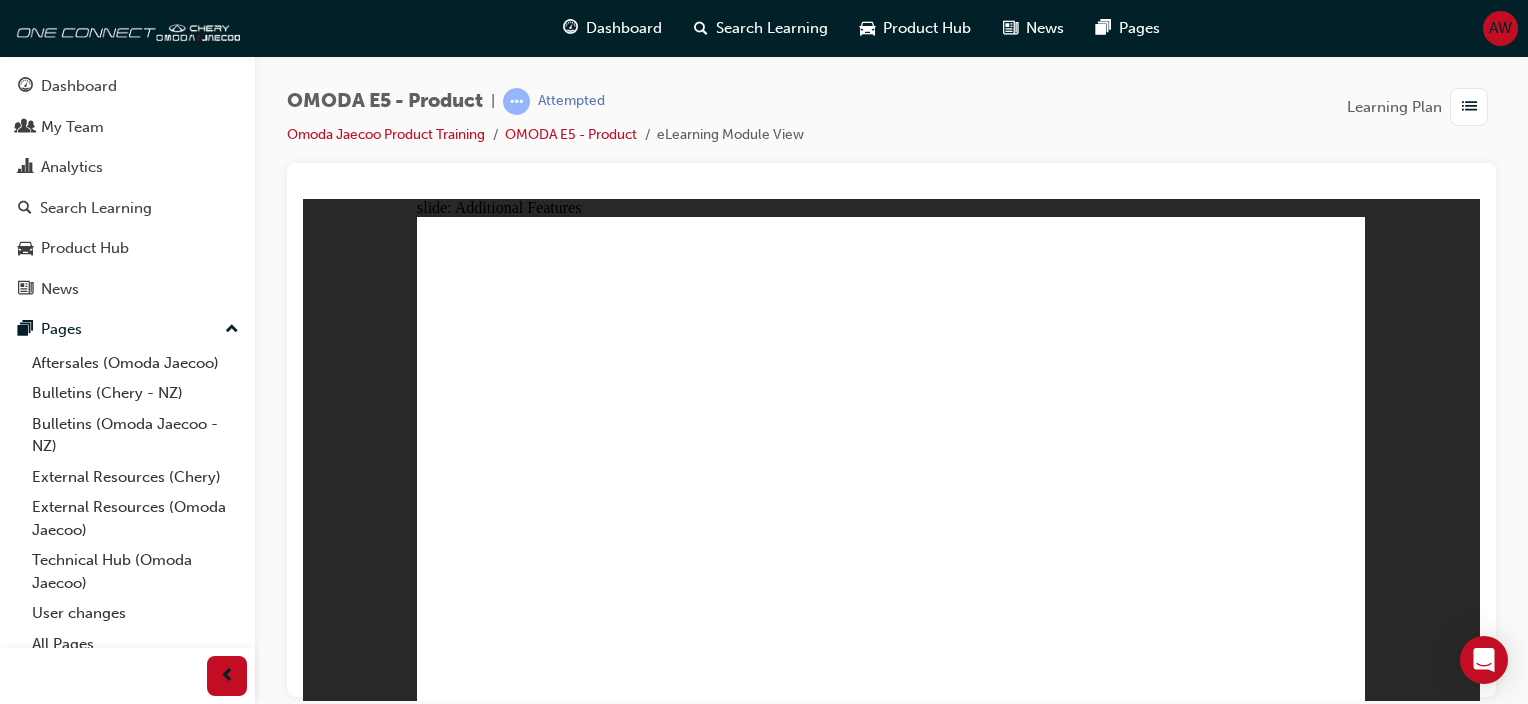 click 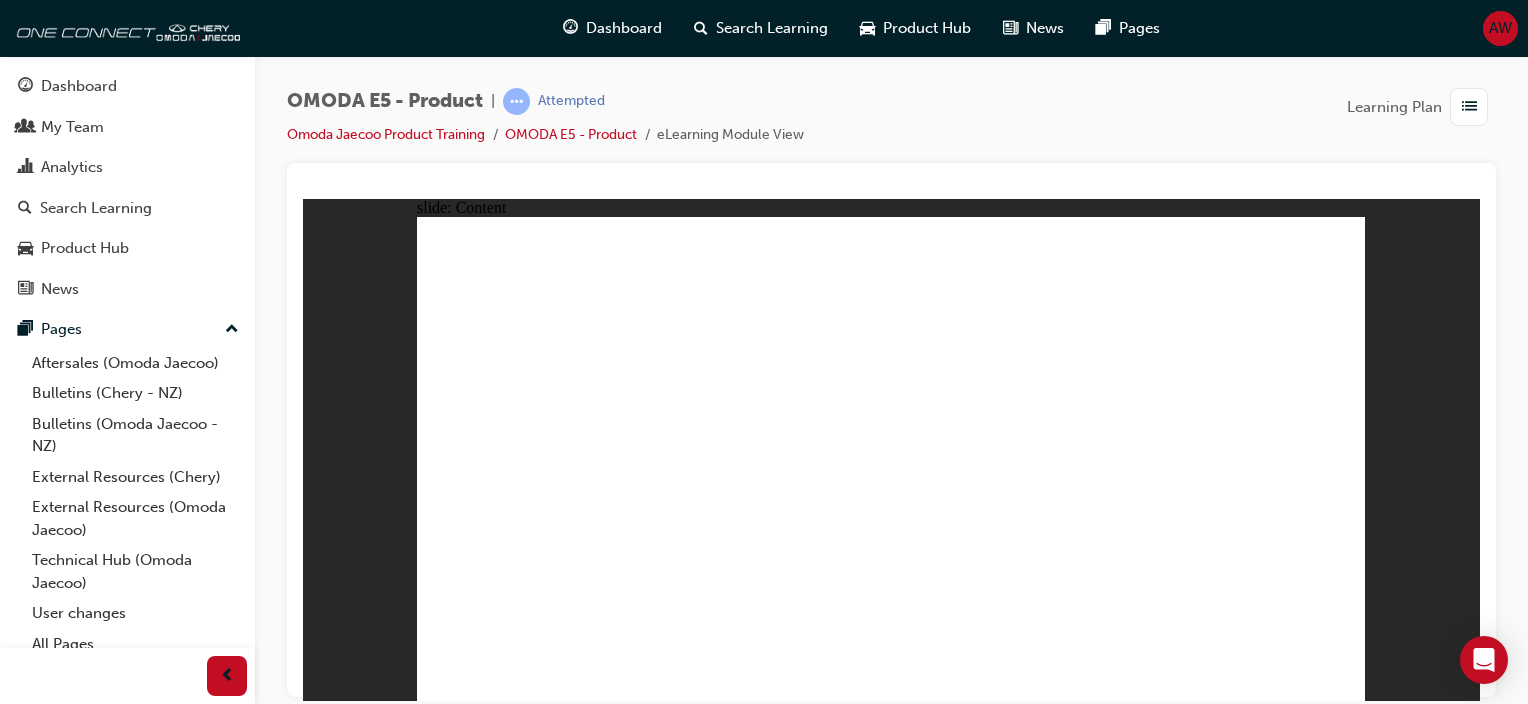 click 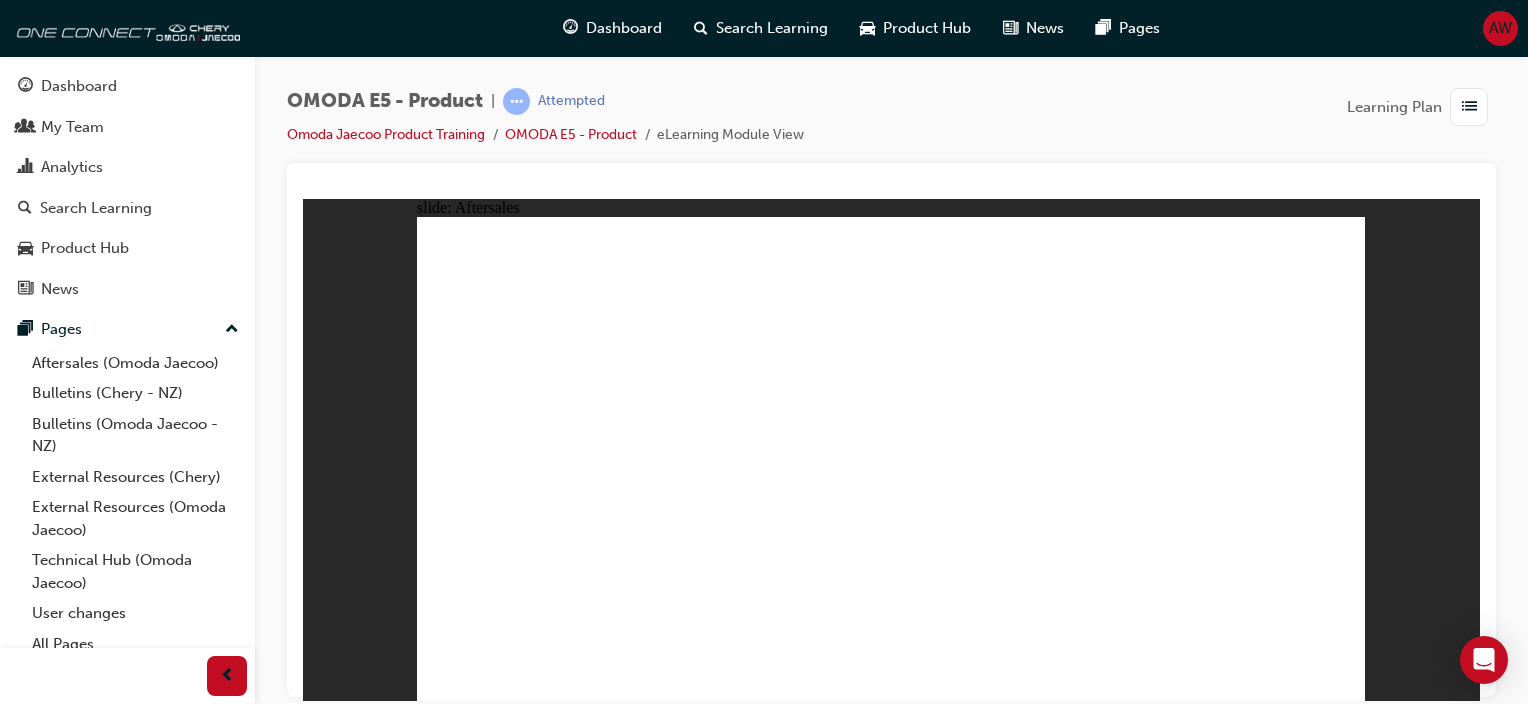click 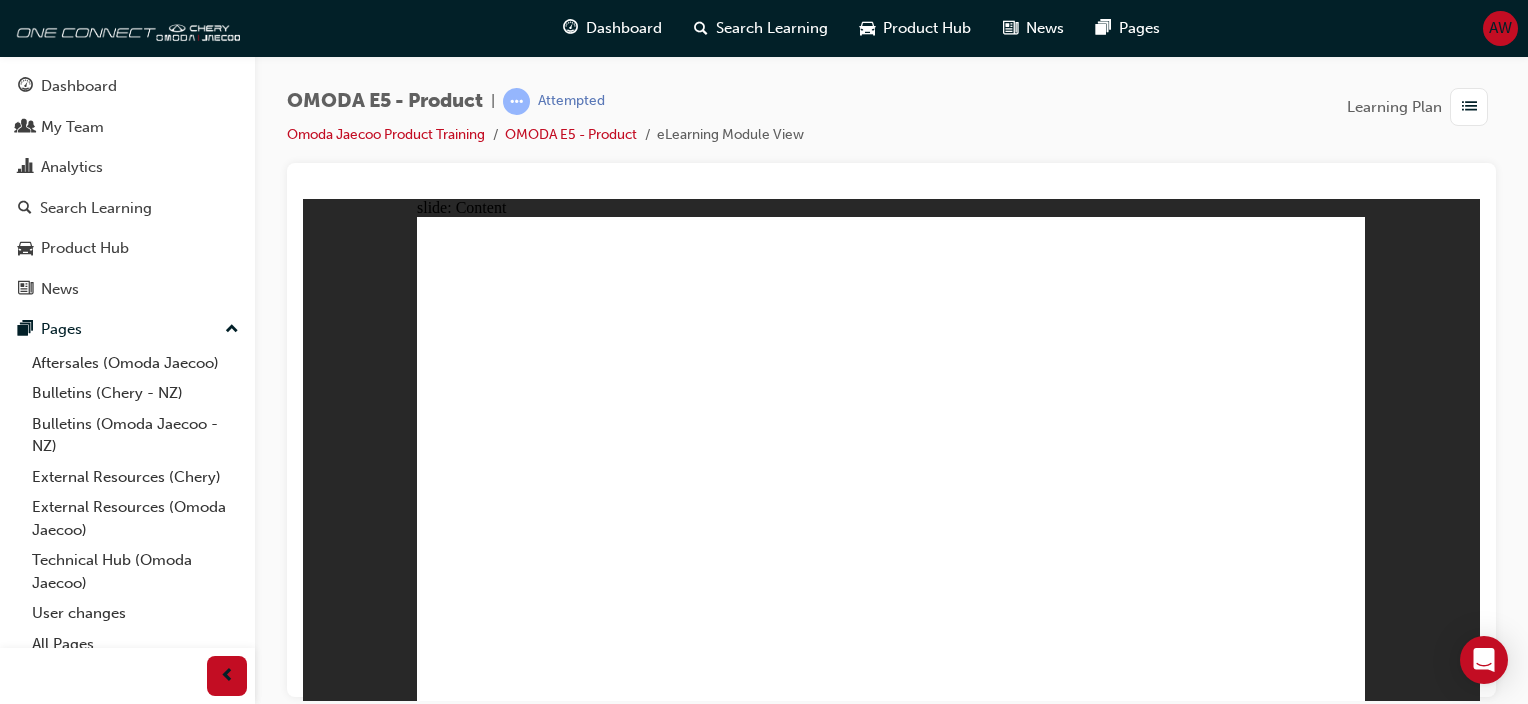 click 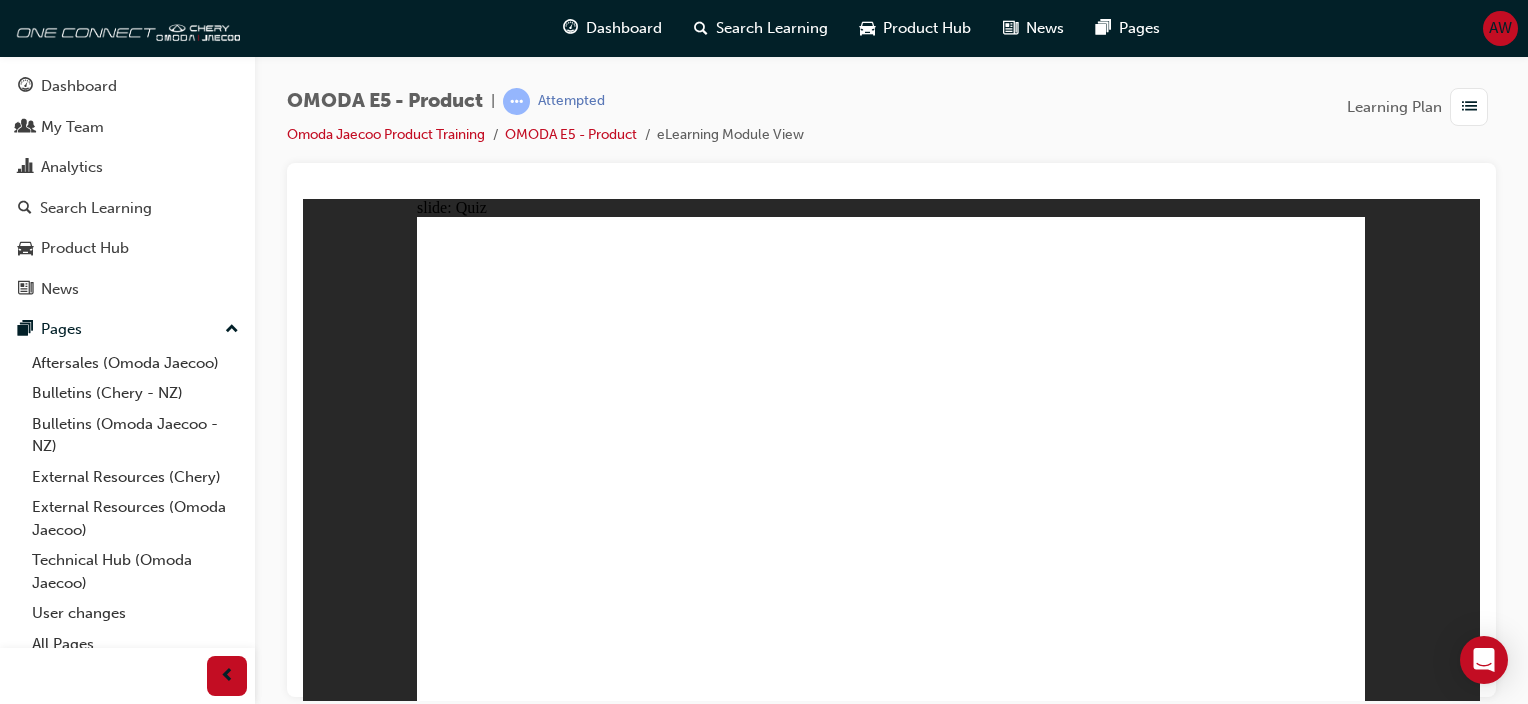 click 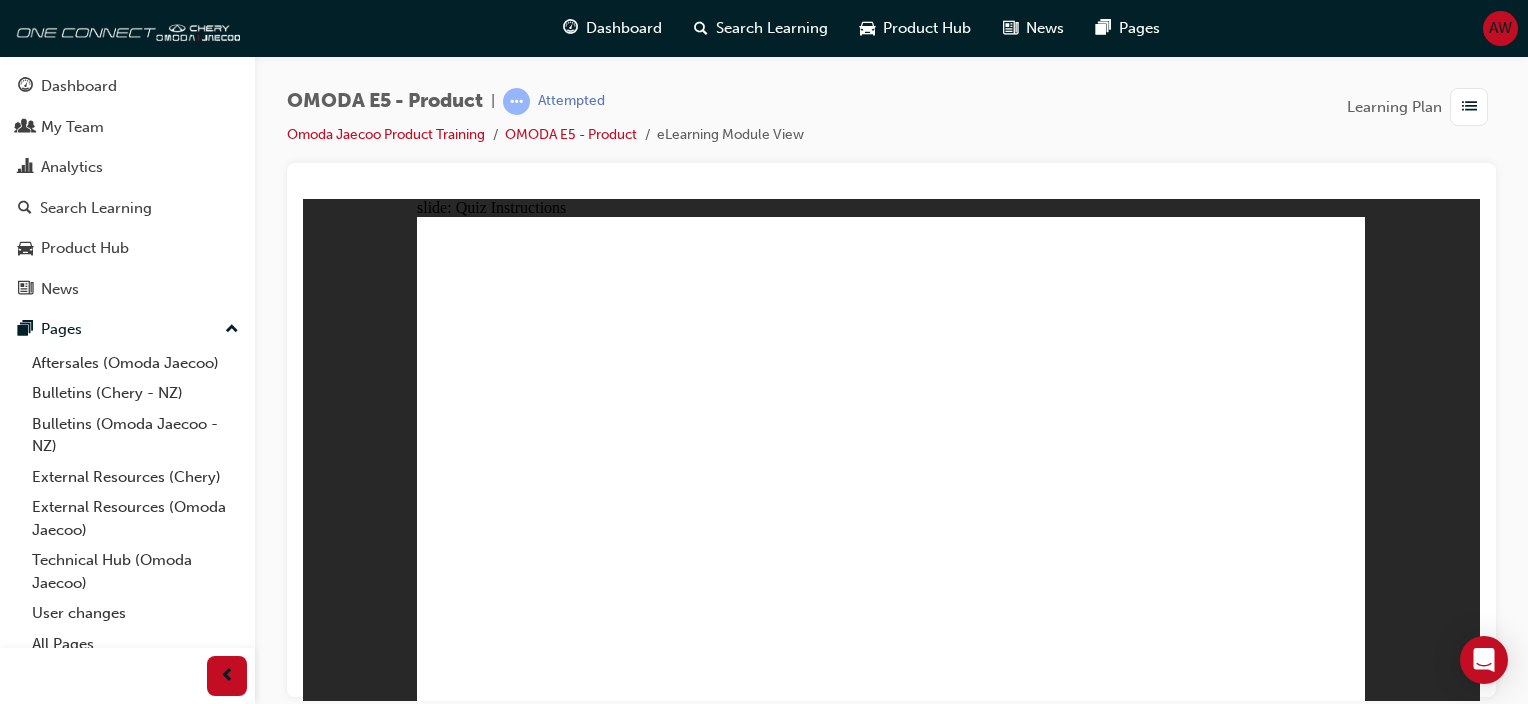 click 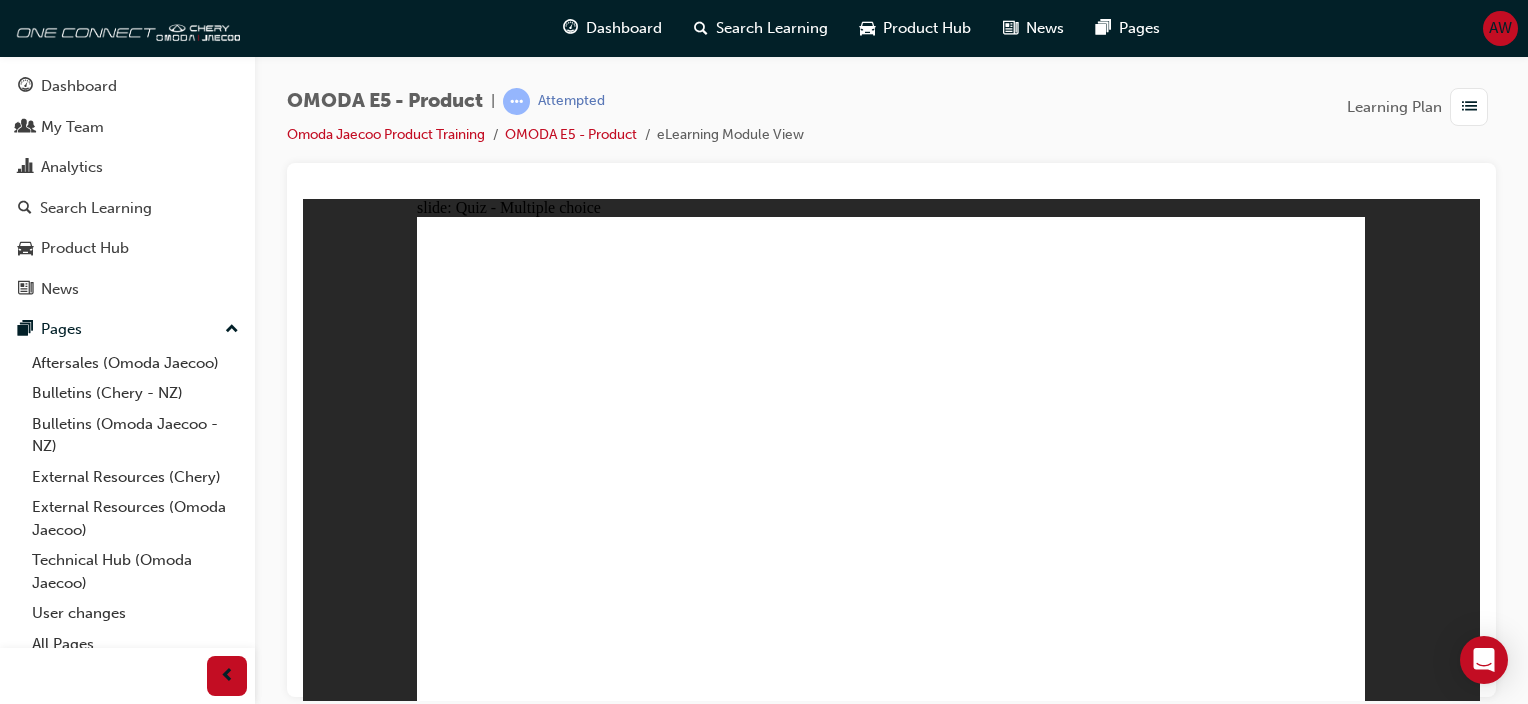 click 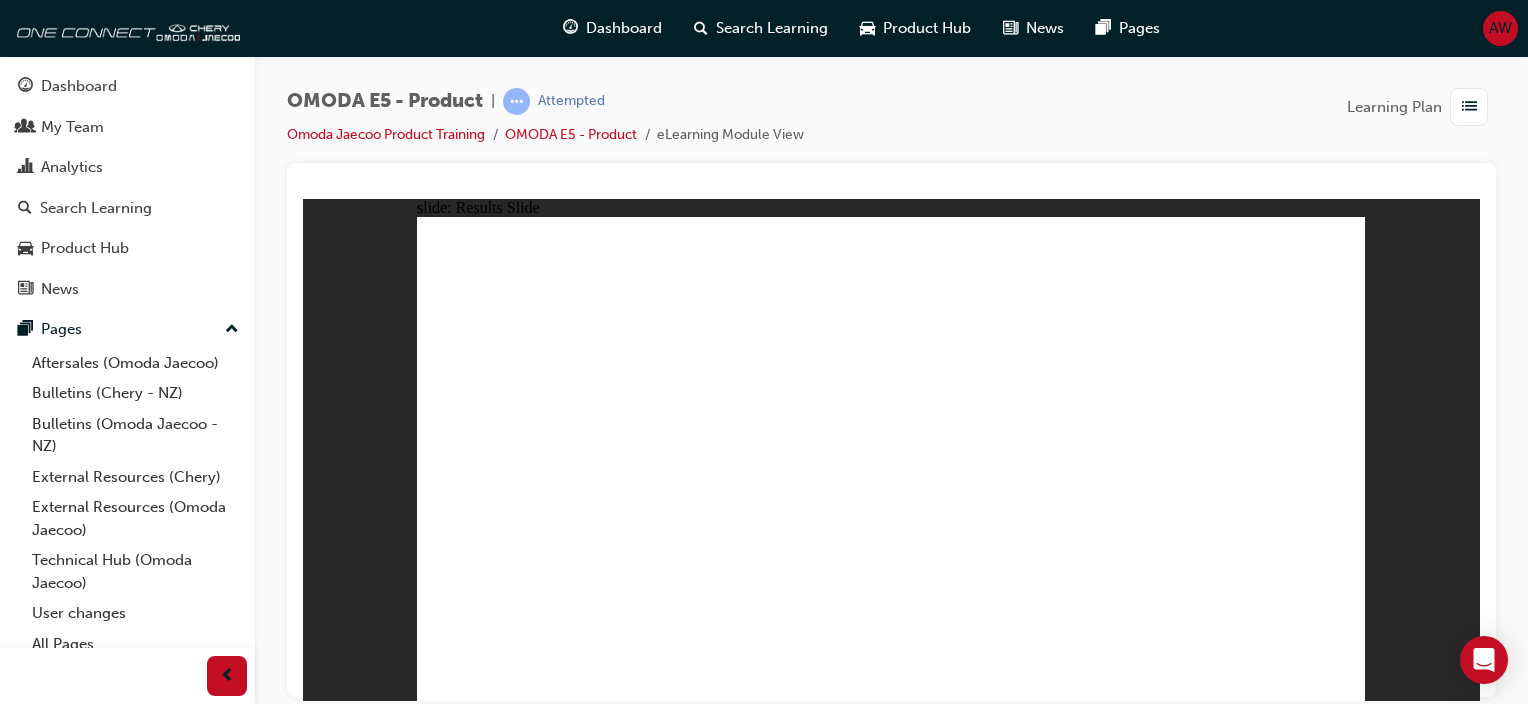 click 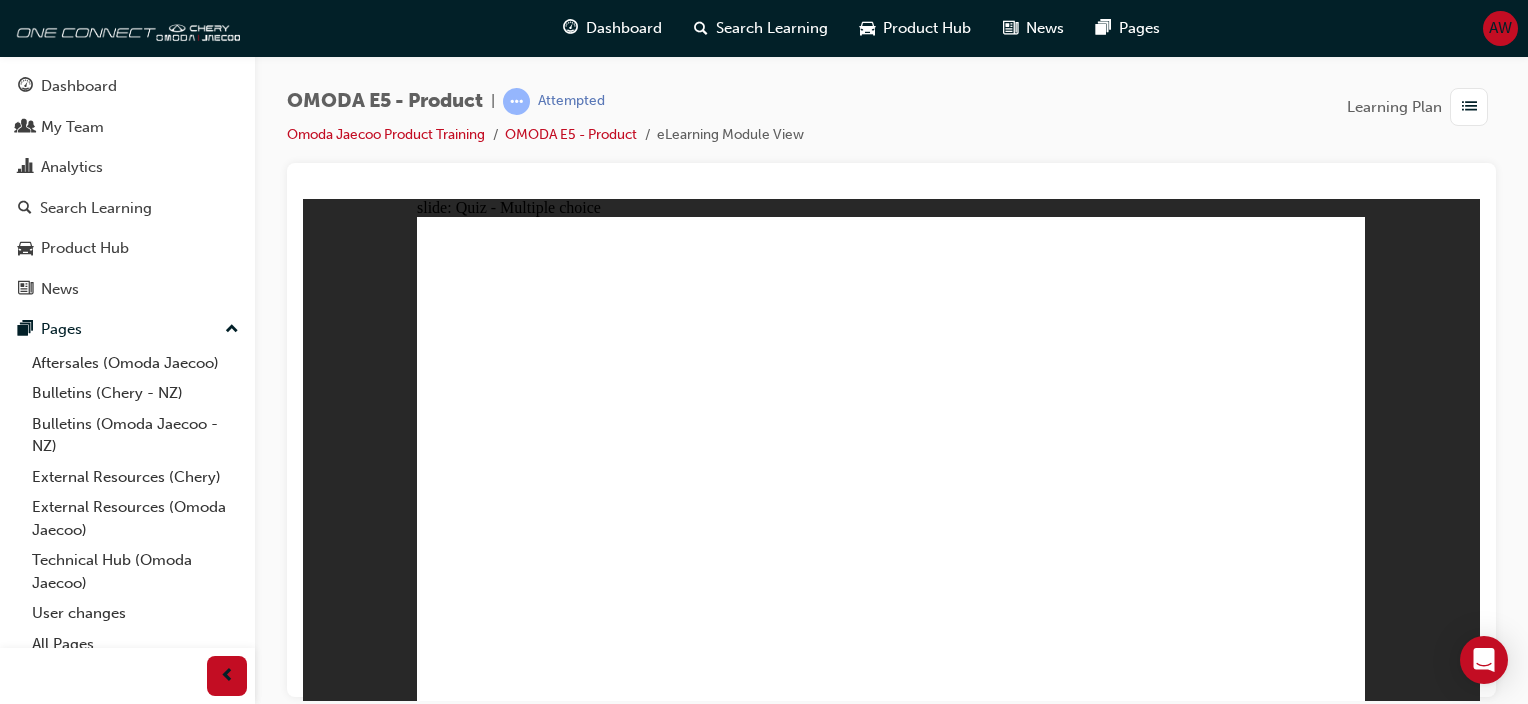 click 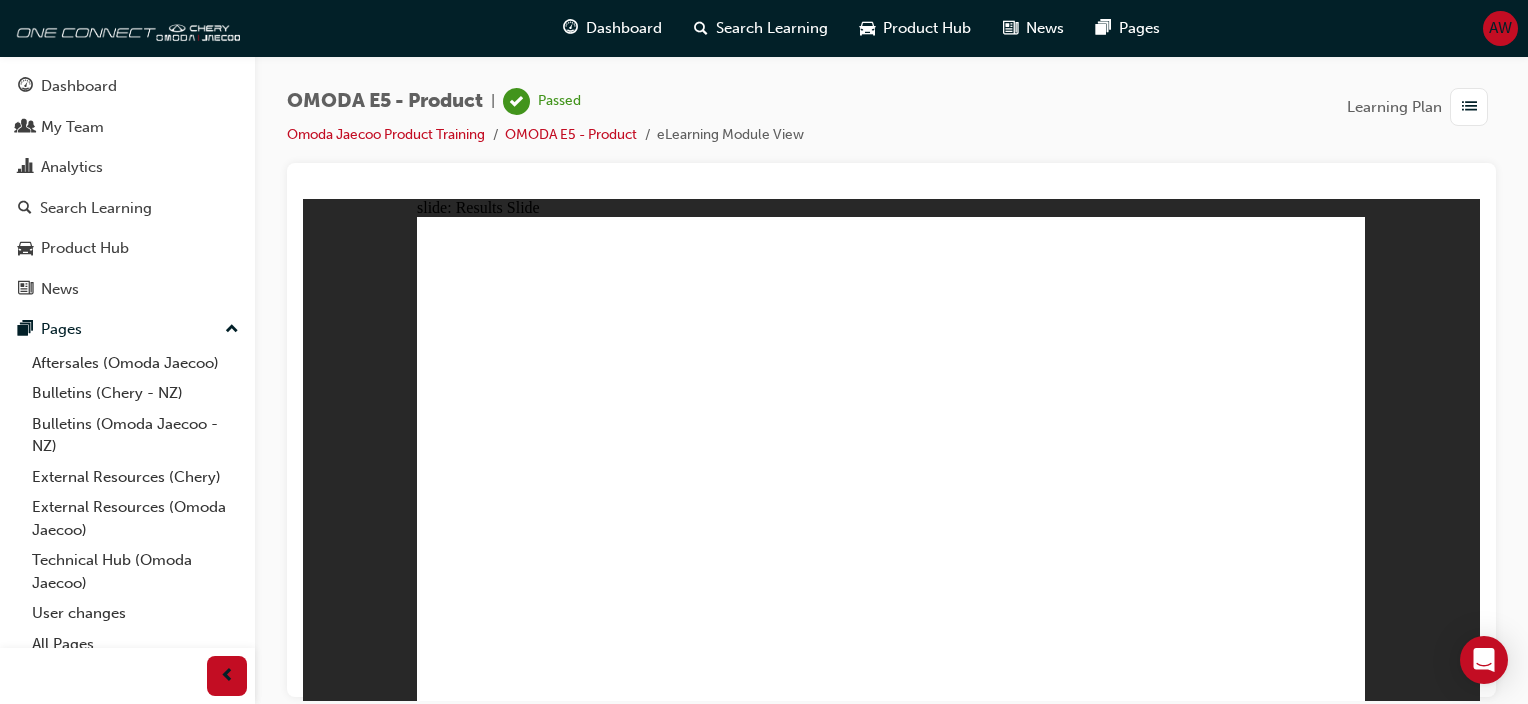click 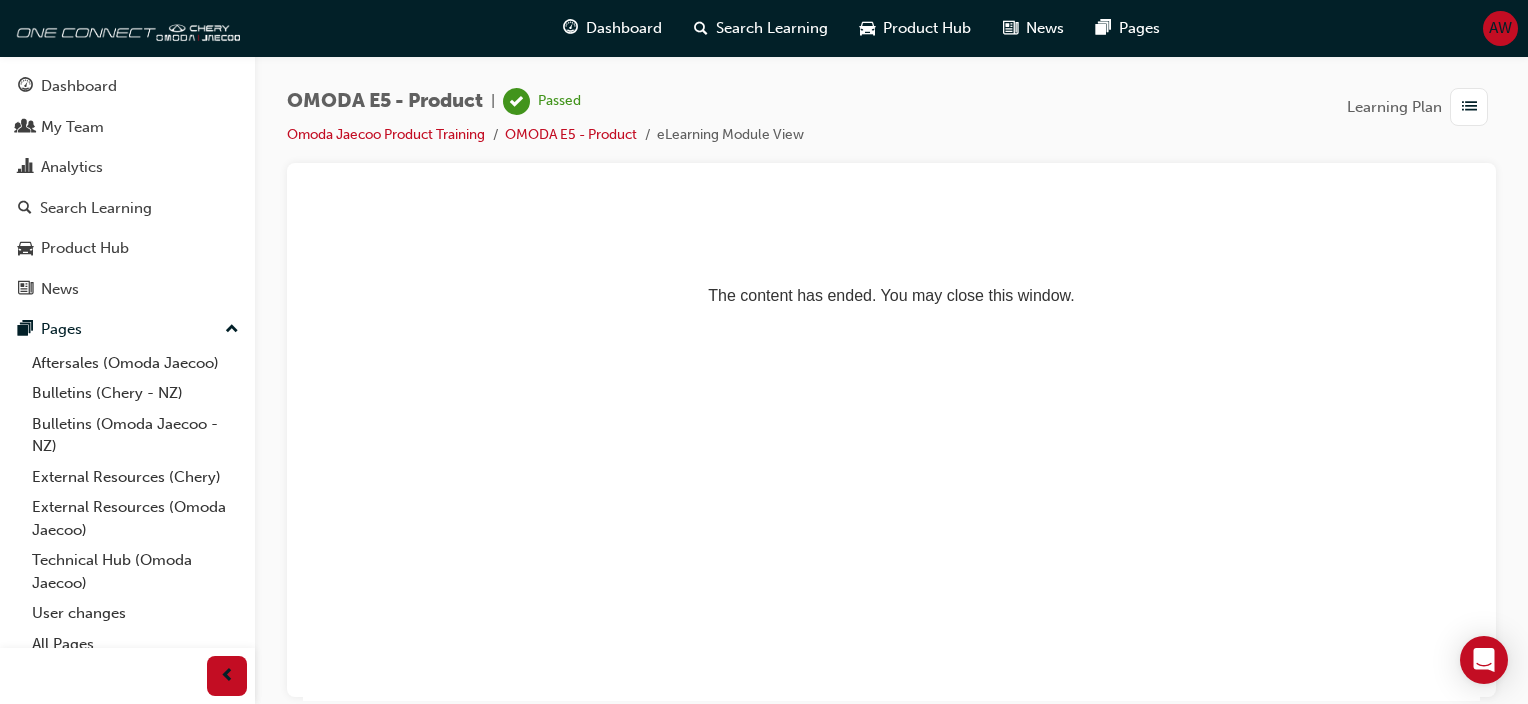 scroll, scrollTop: 0, scrollLeft: 0, axis: both 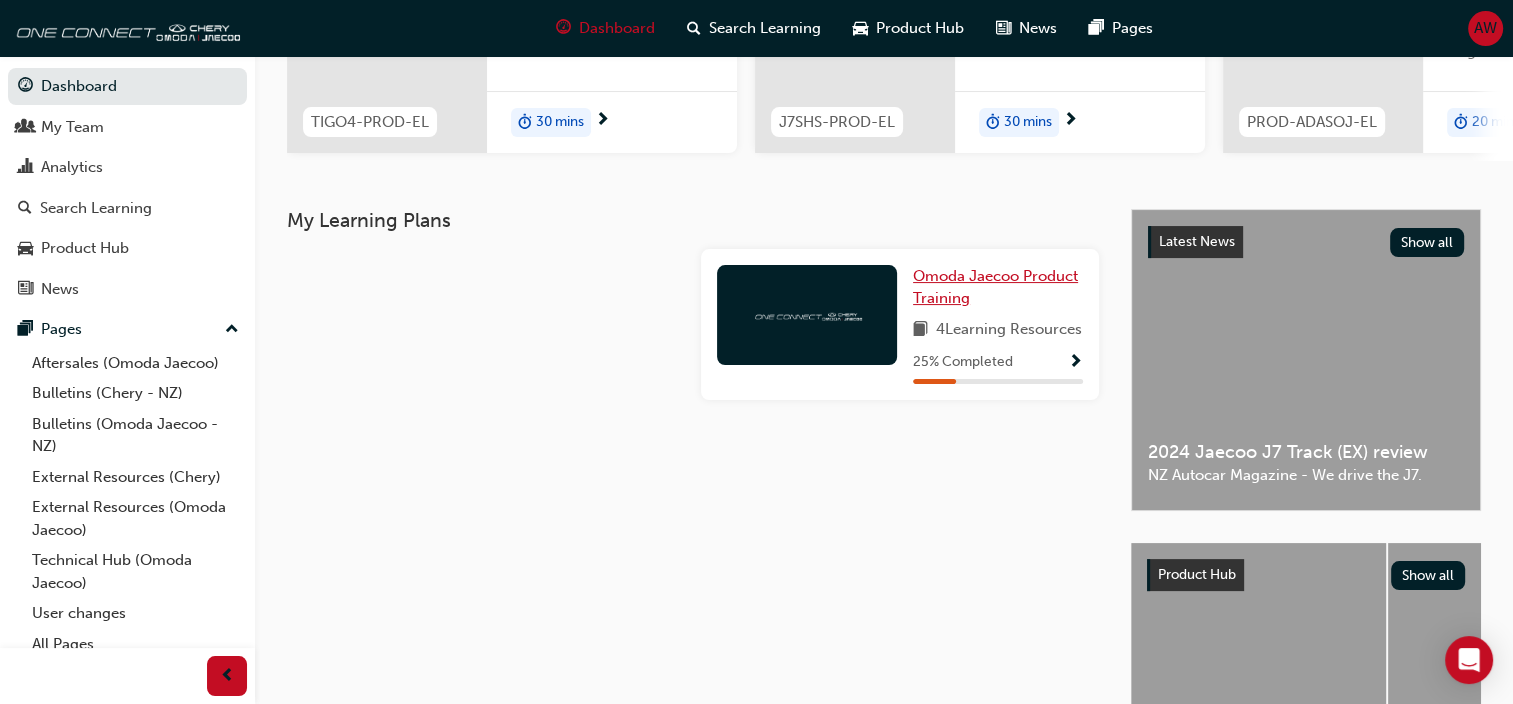 click on "Omoda Jaecoo Product Training" at bounding box center [995, 287] 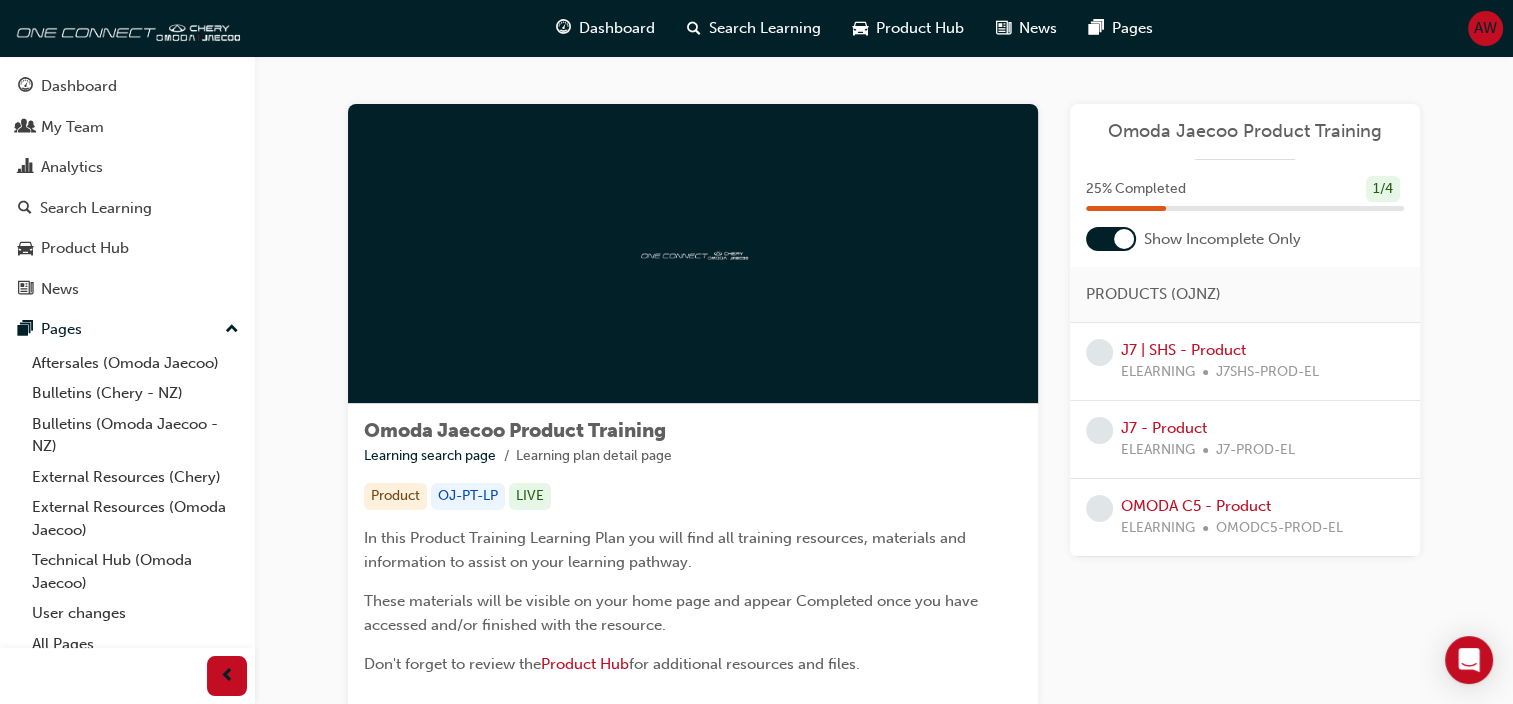 click at bounding box center [1124, 239] 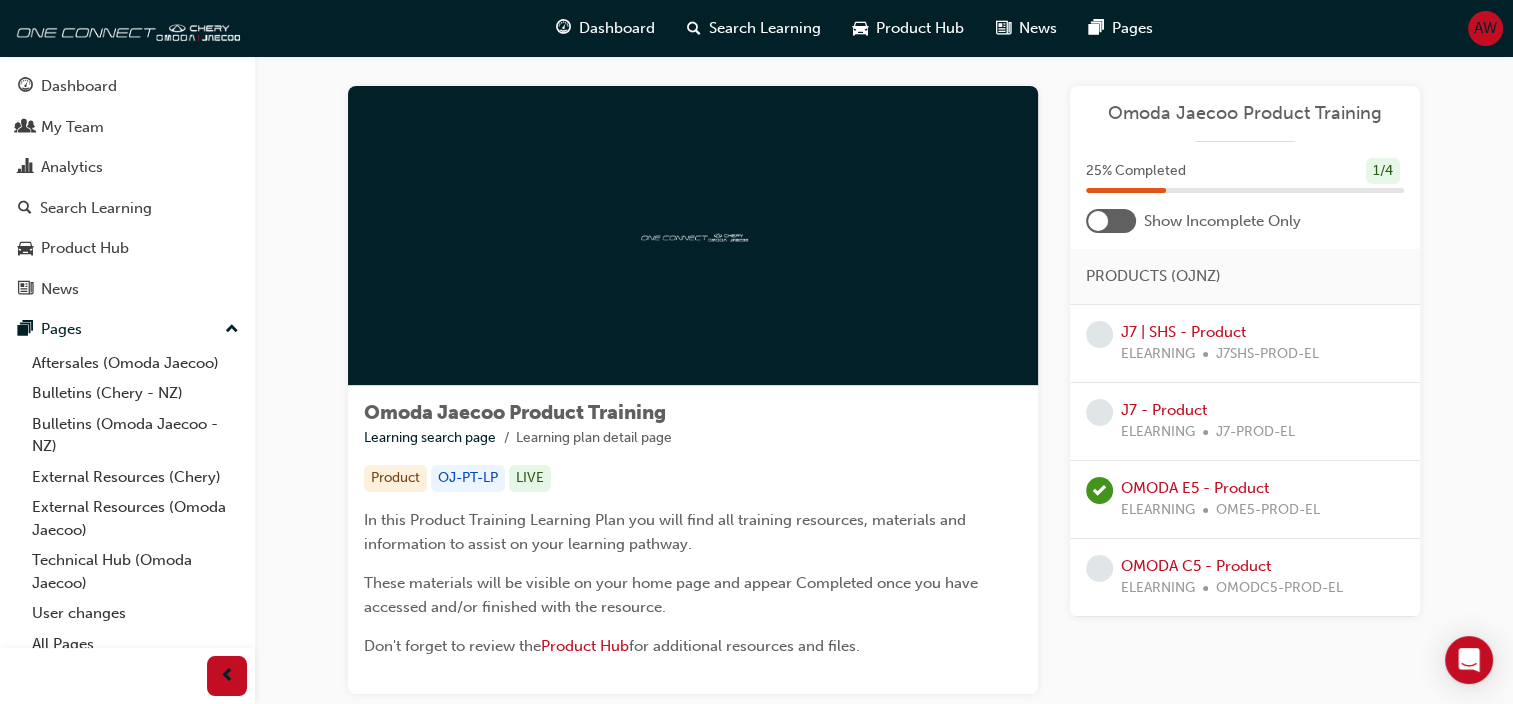 scroll, scrollTop: 0, scrollLeft: 0, axis: both 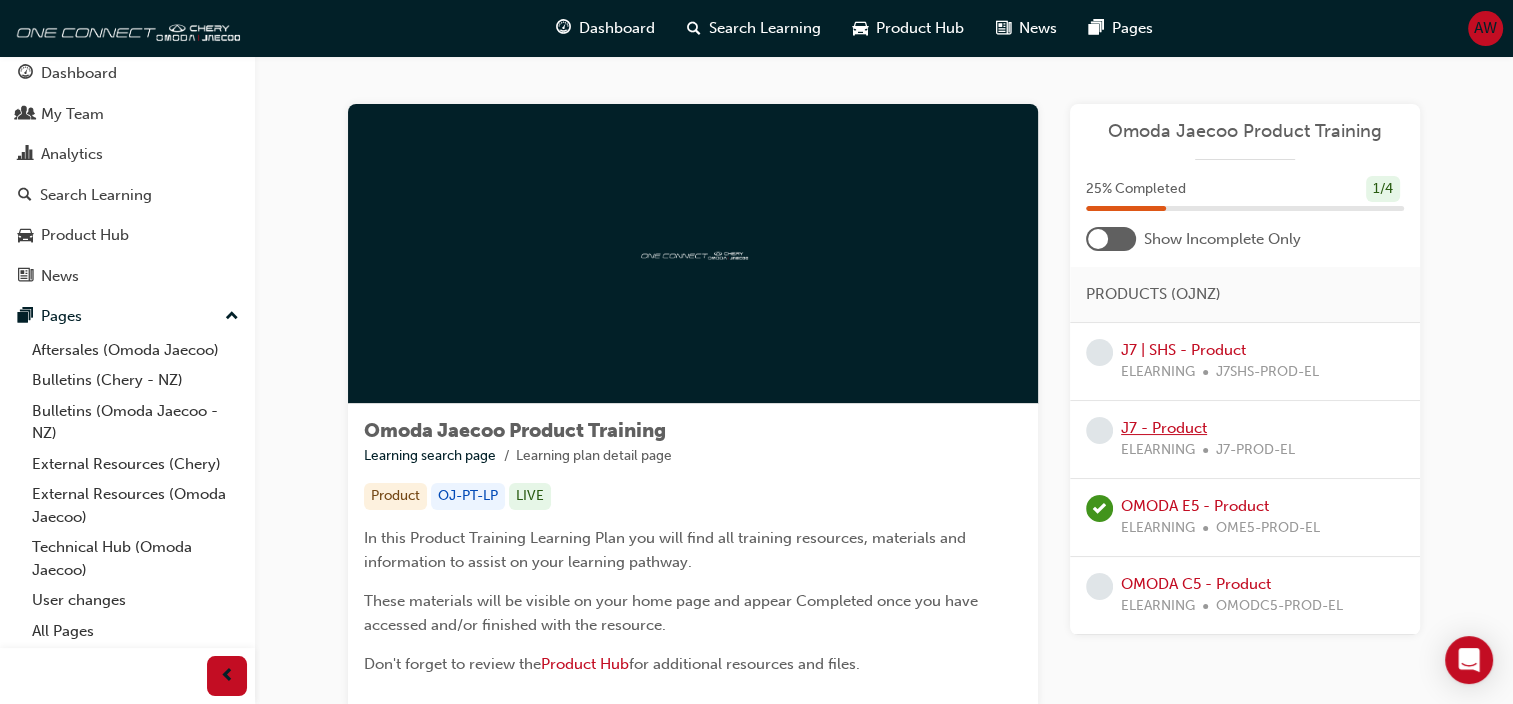 click on "J7 - Product" at bounding box center (1164, 428) 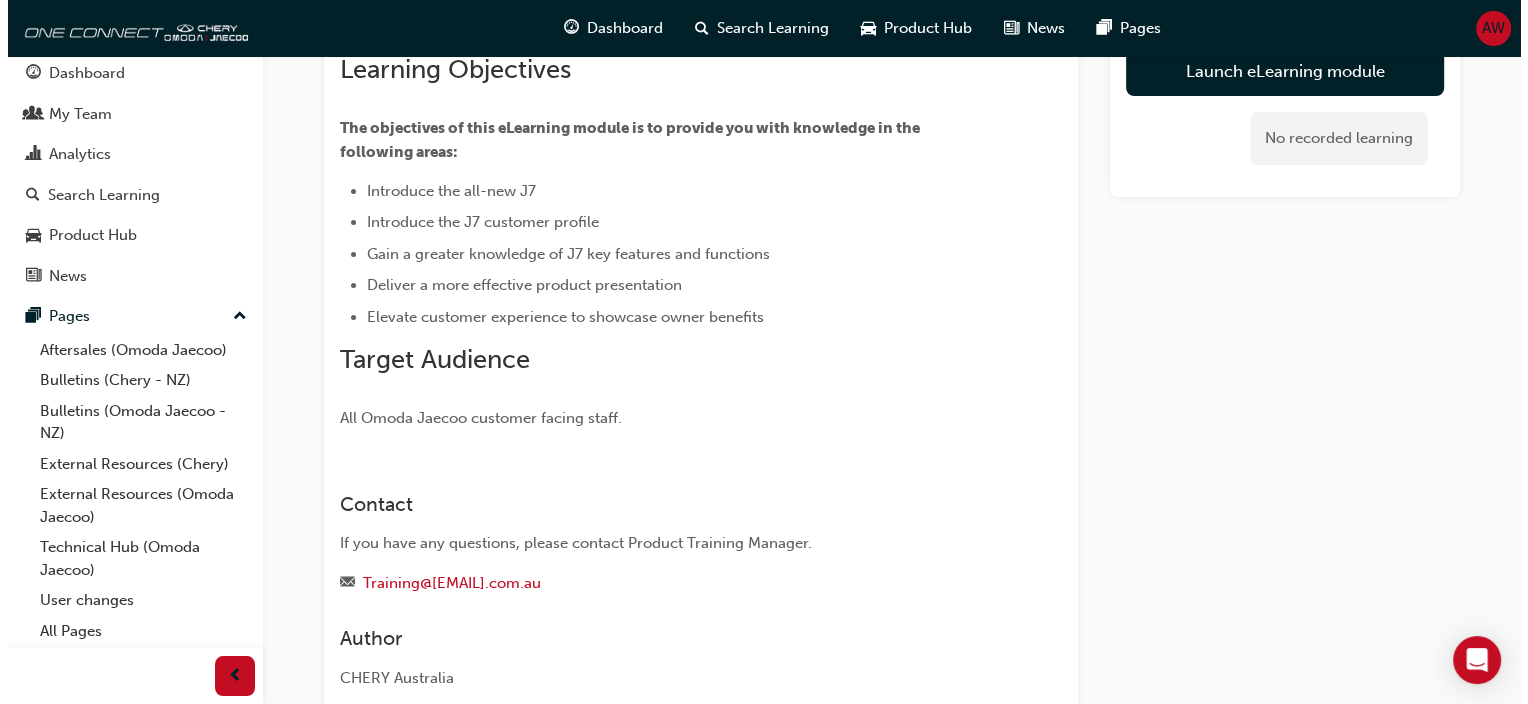 scroll, scrollTop: 0, scrollLeft: 0, axis: both 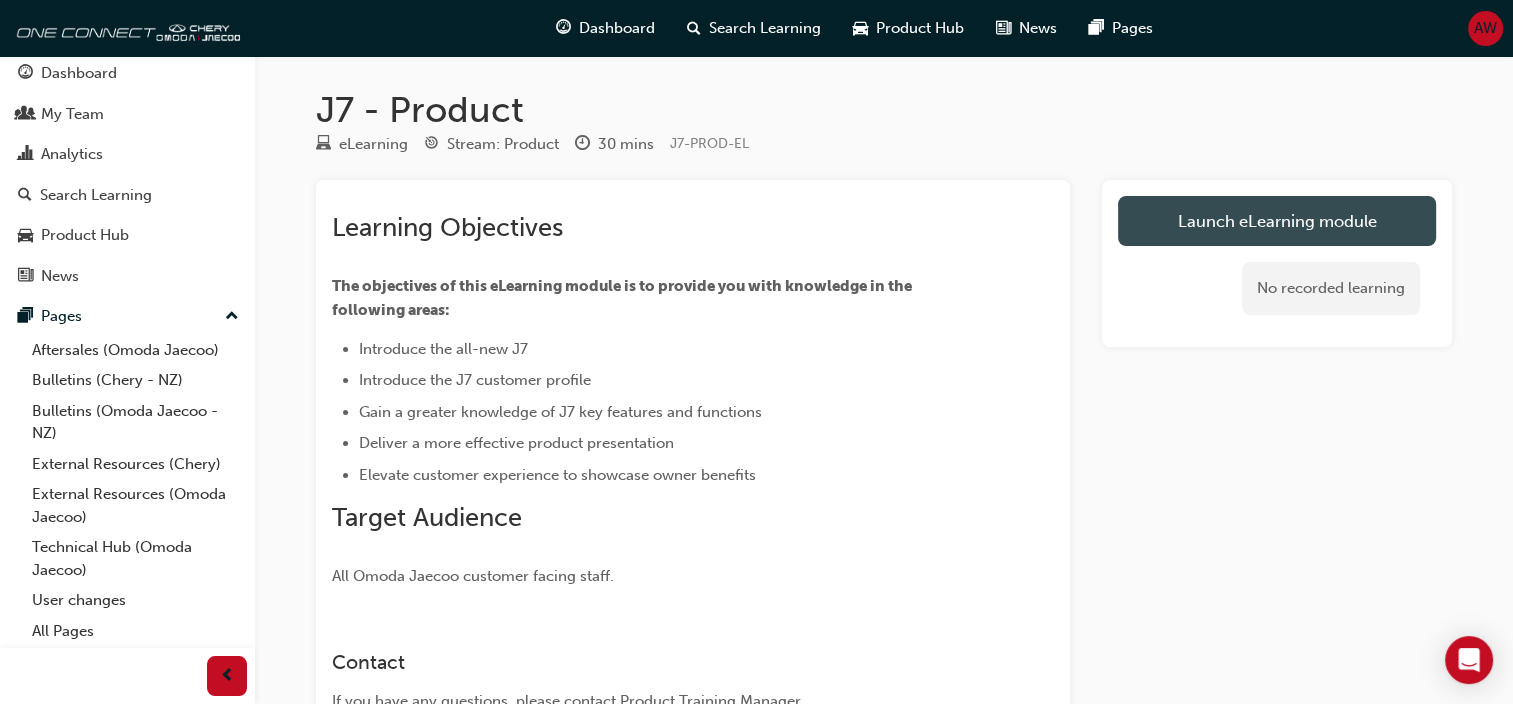 click on "Launch eLearning module" at bounding box center (1277, 221) 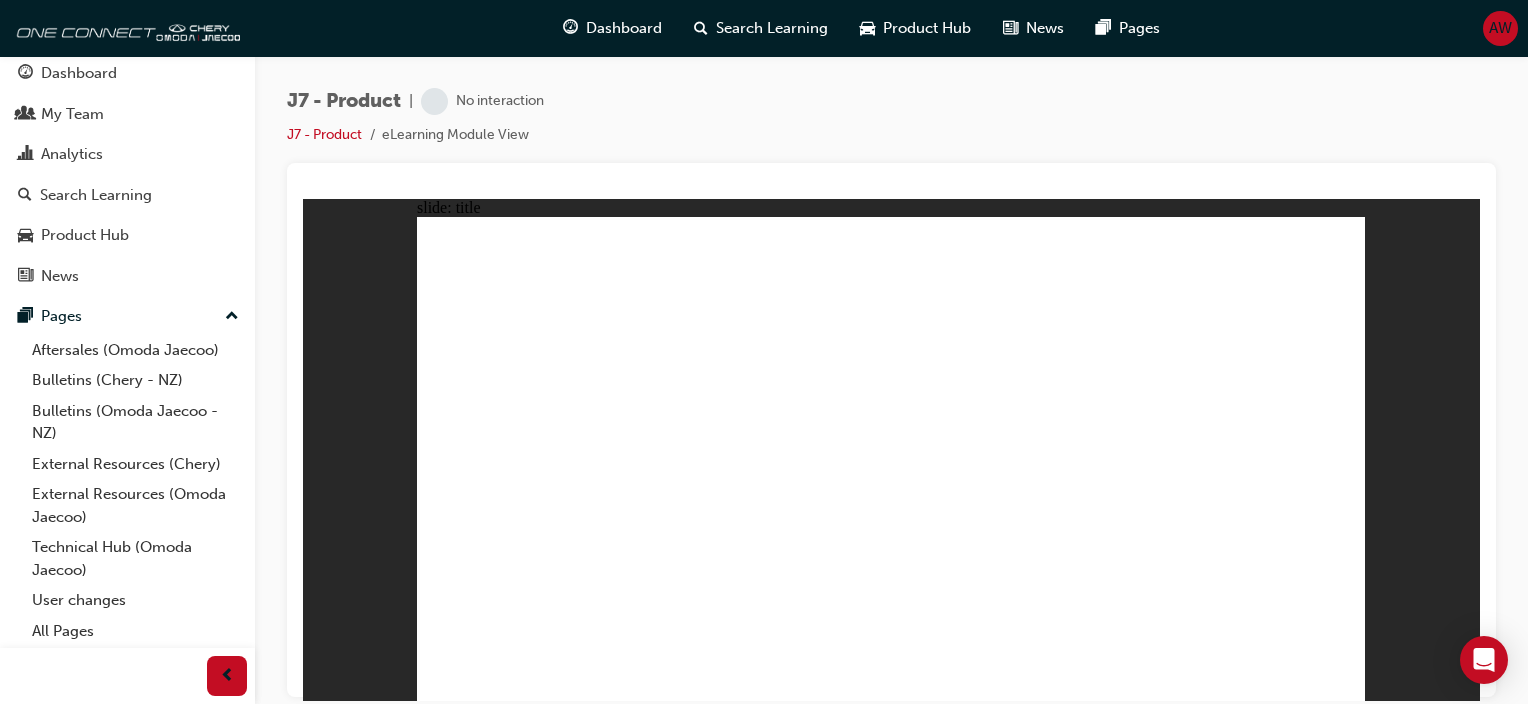 scroll, scrollTop: 0, scrollLeft: 0, axis: both 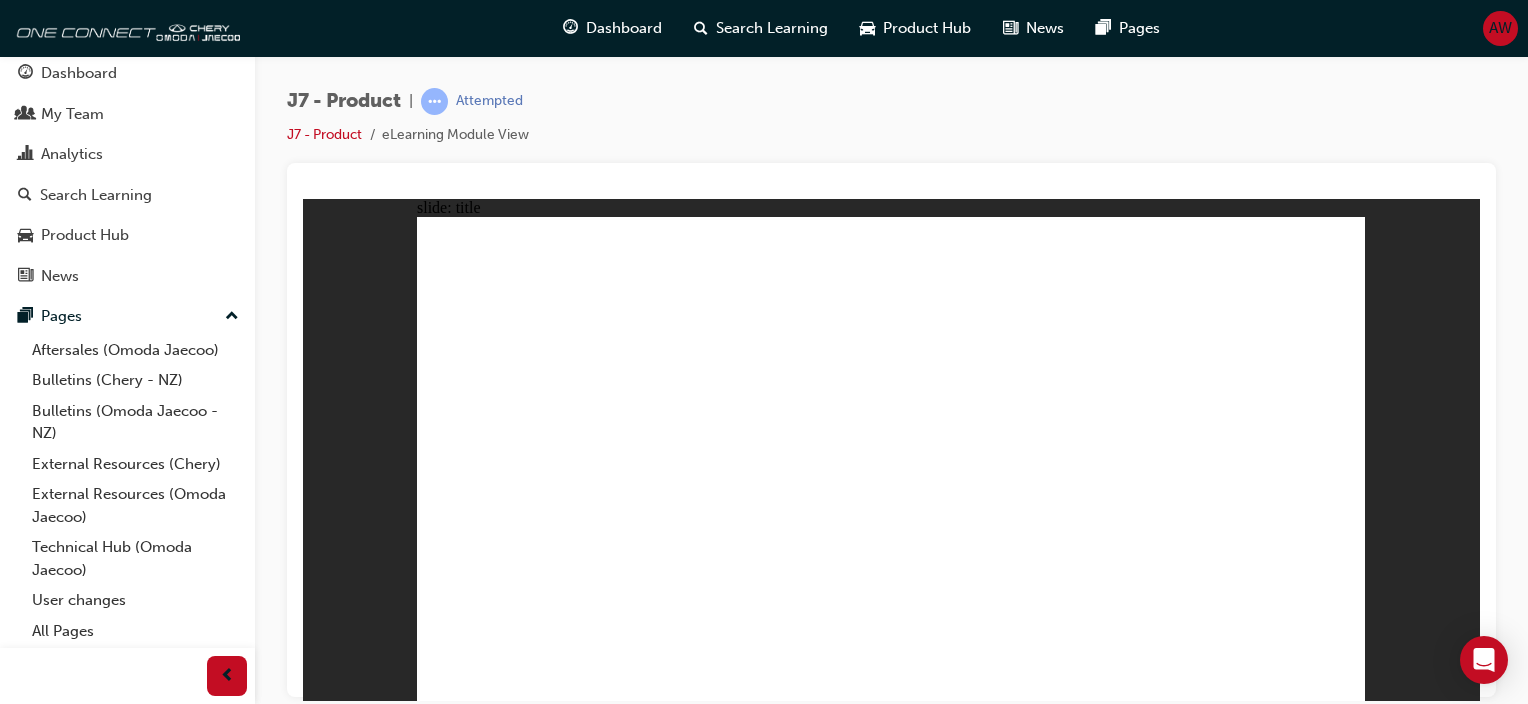 click 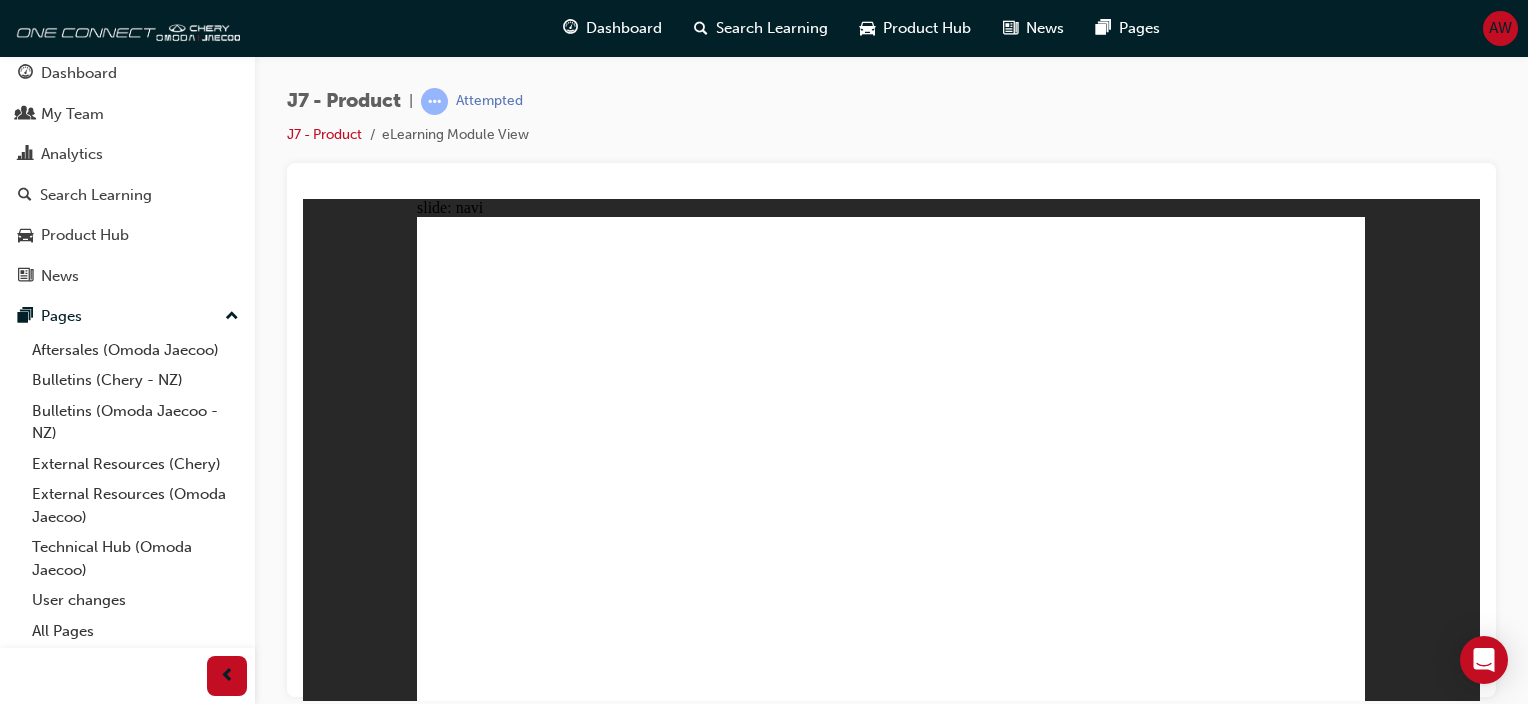 click 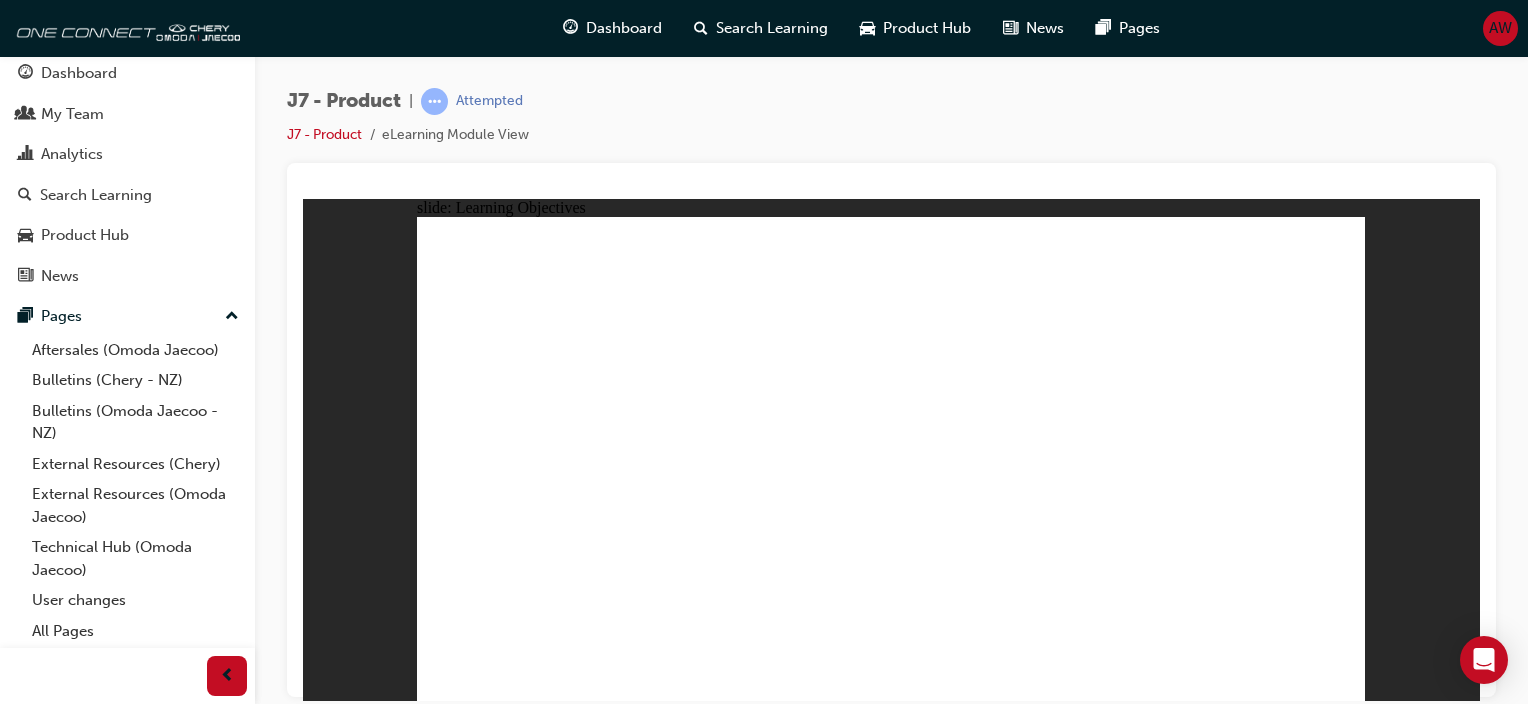 click 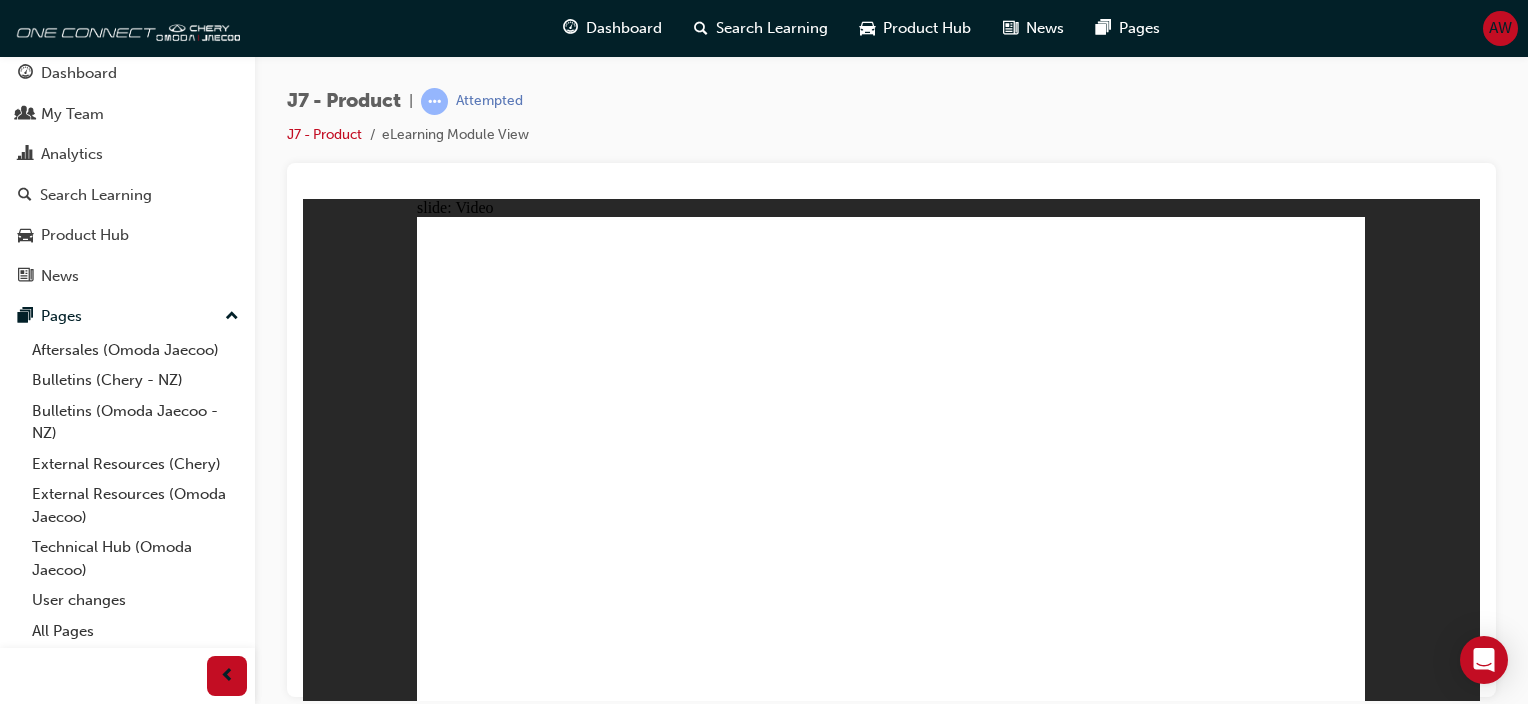 click 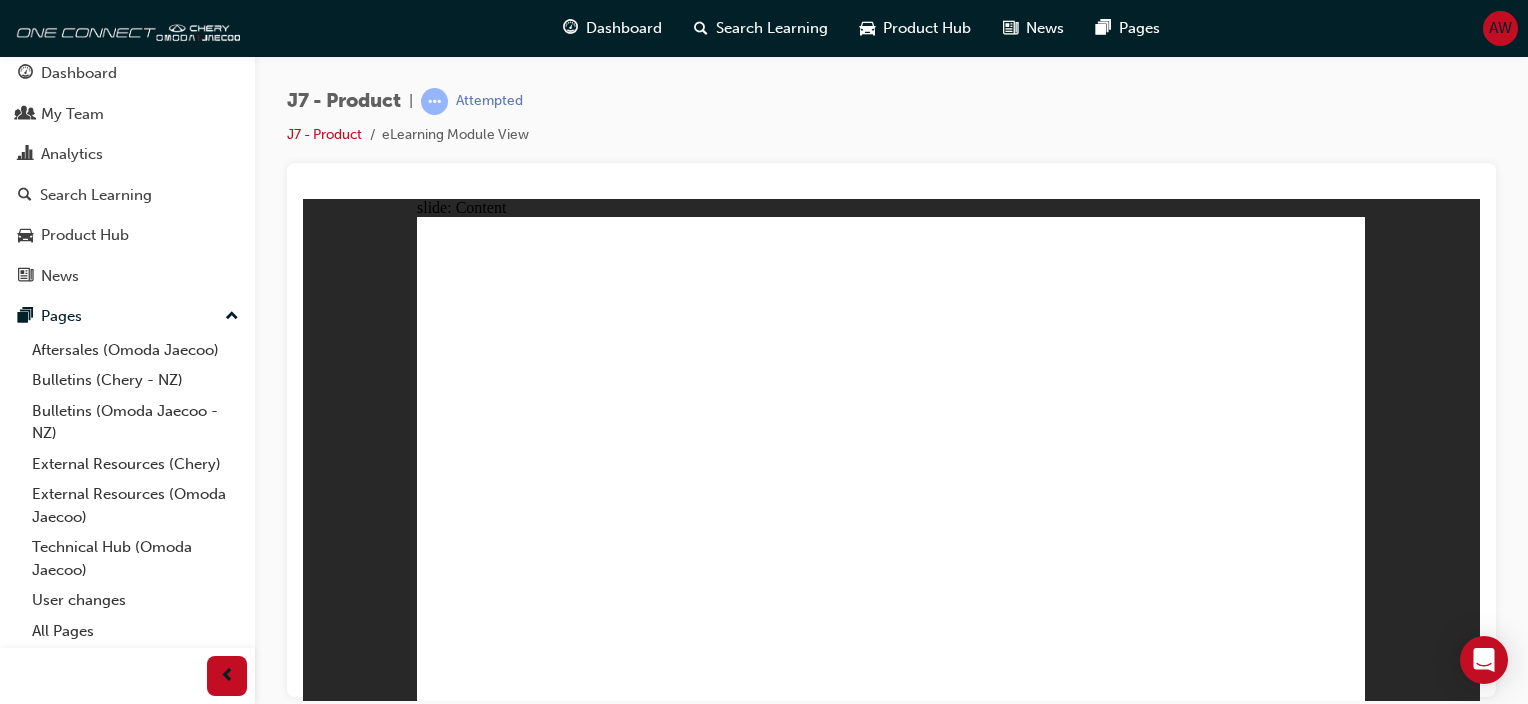 click 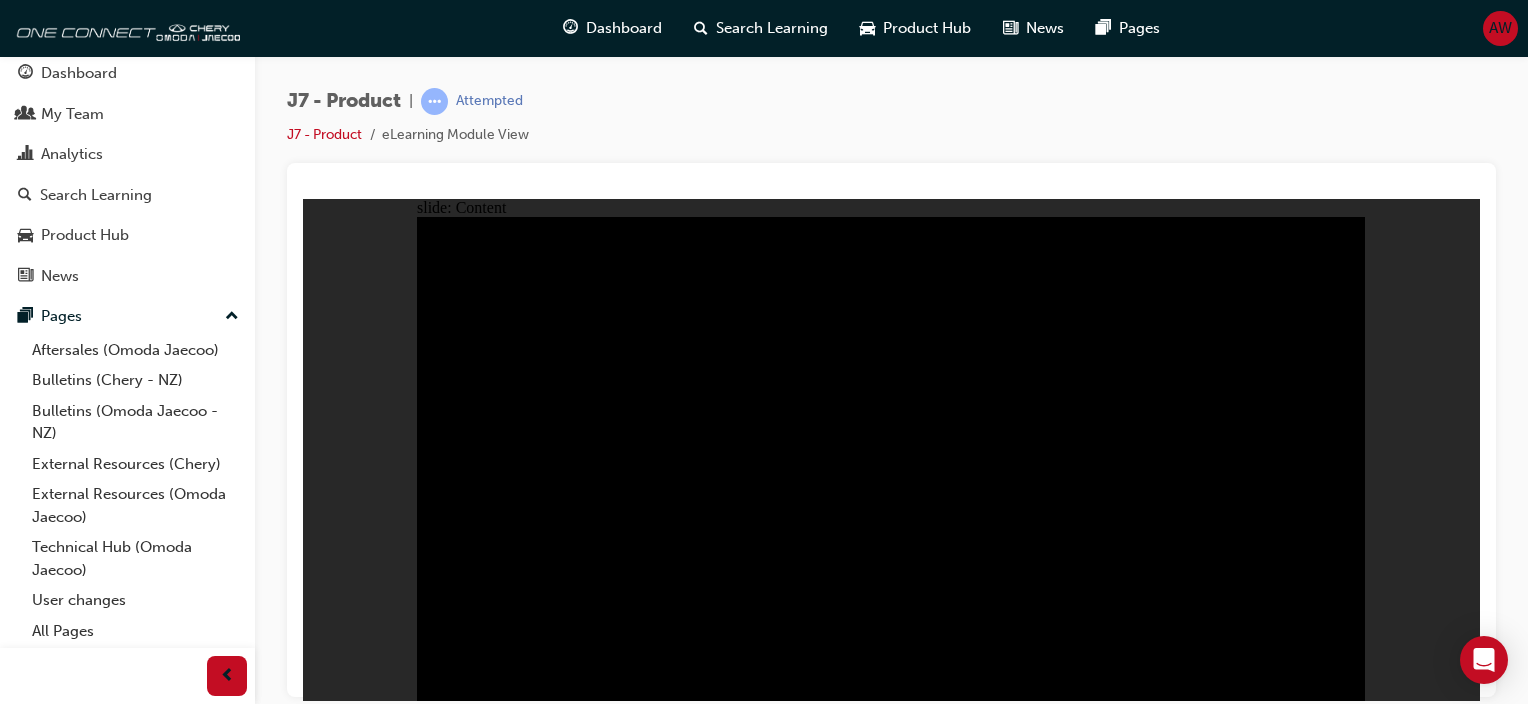 click 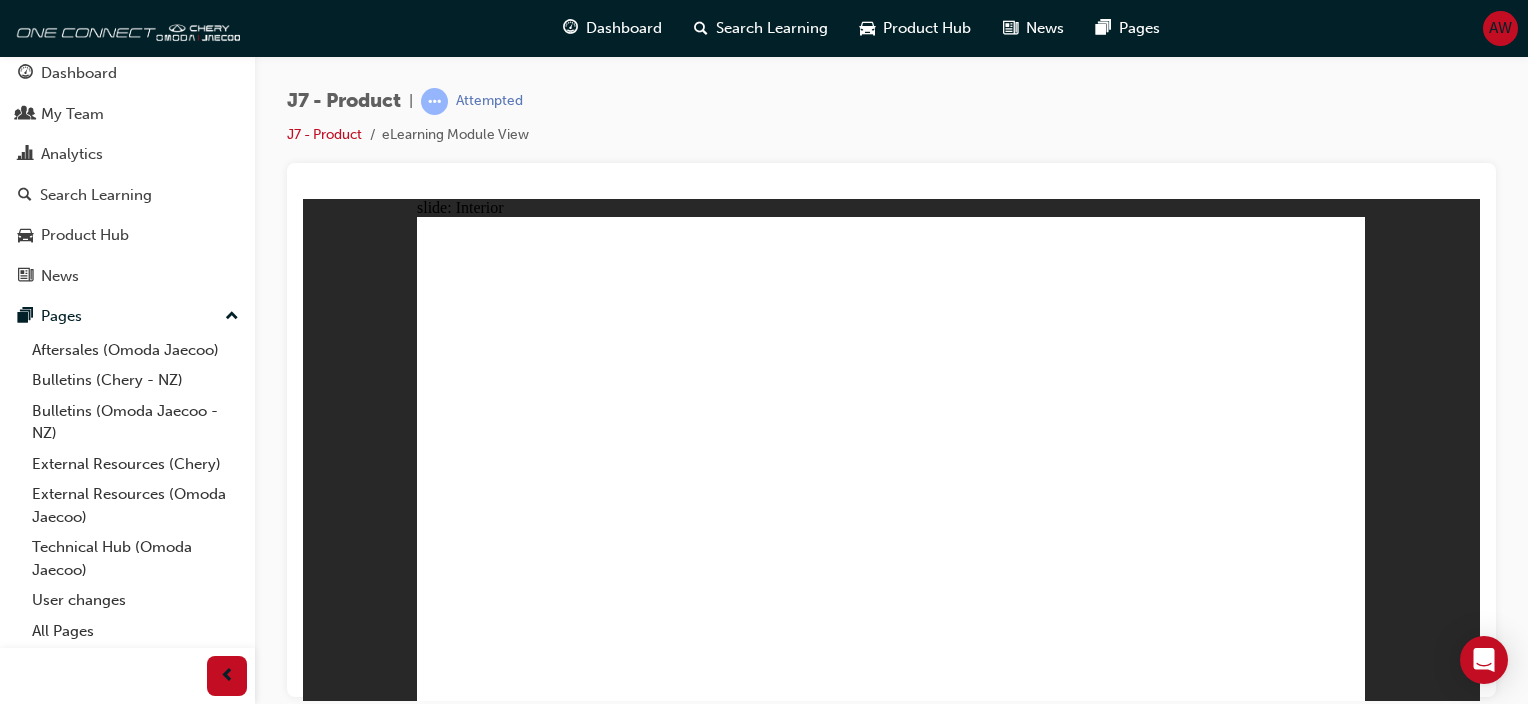click 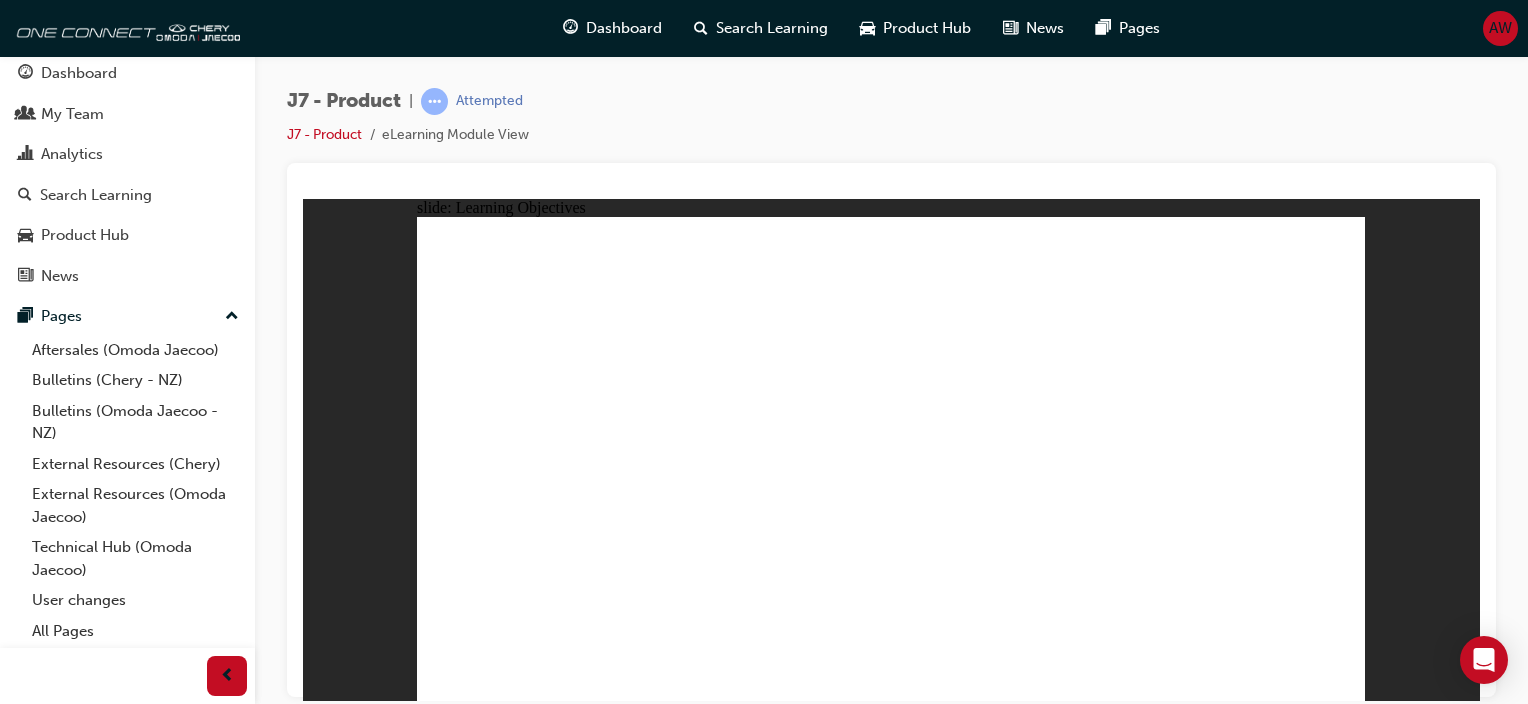 click 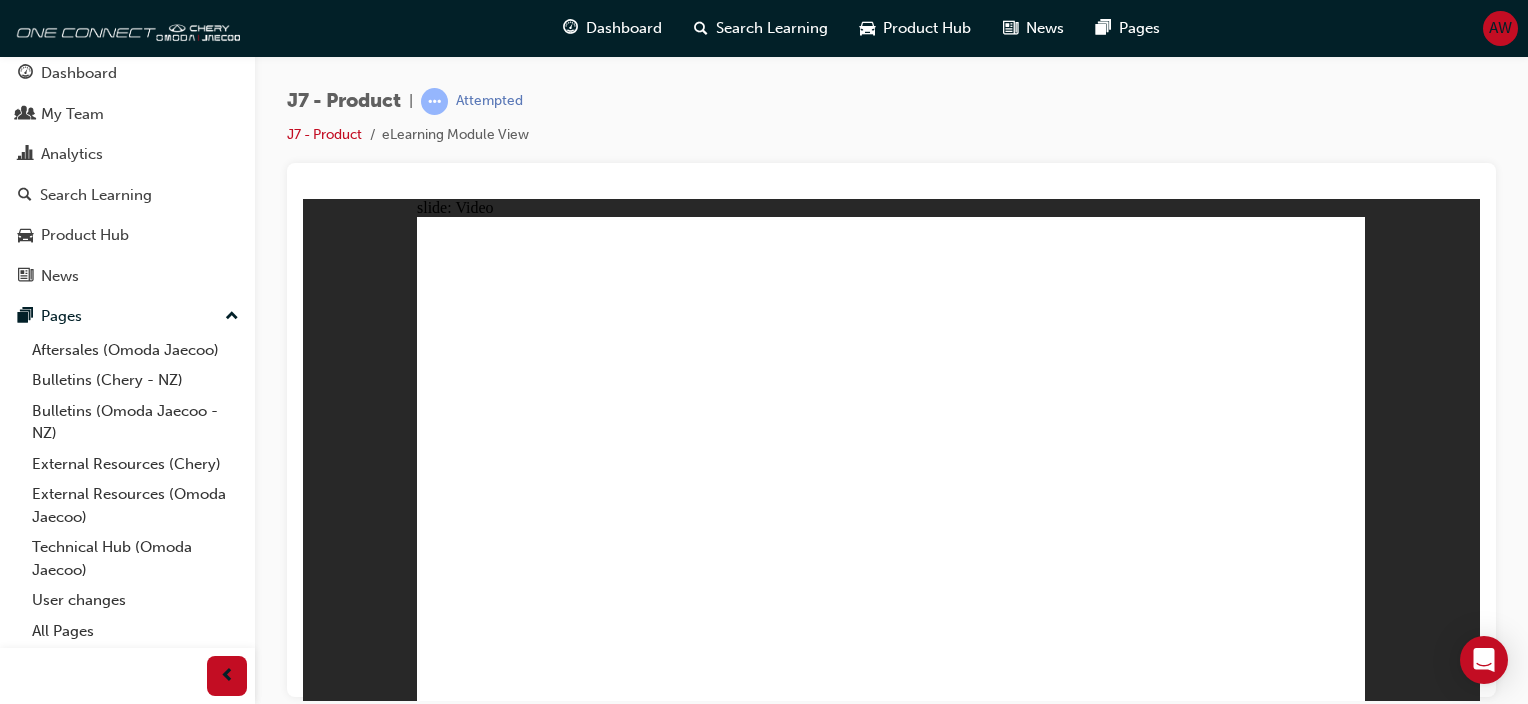 click 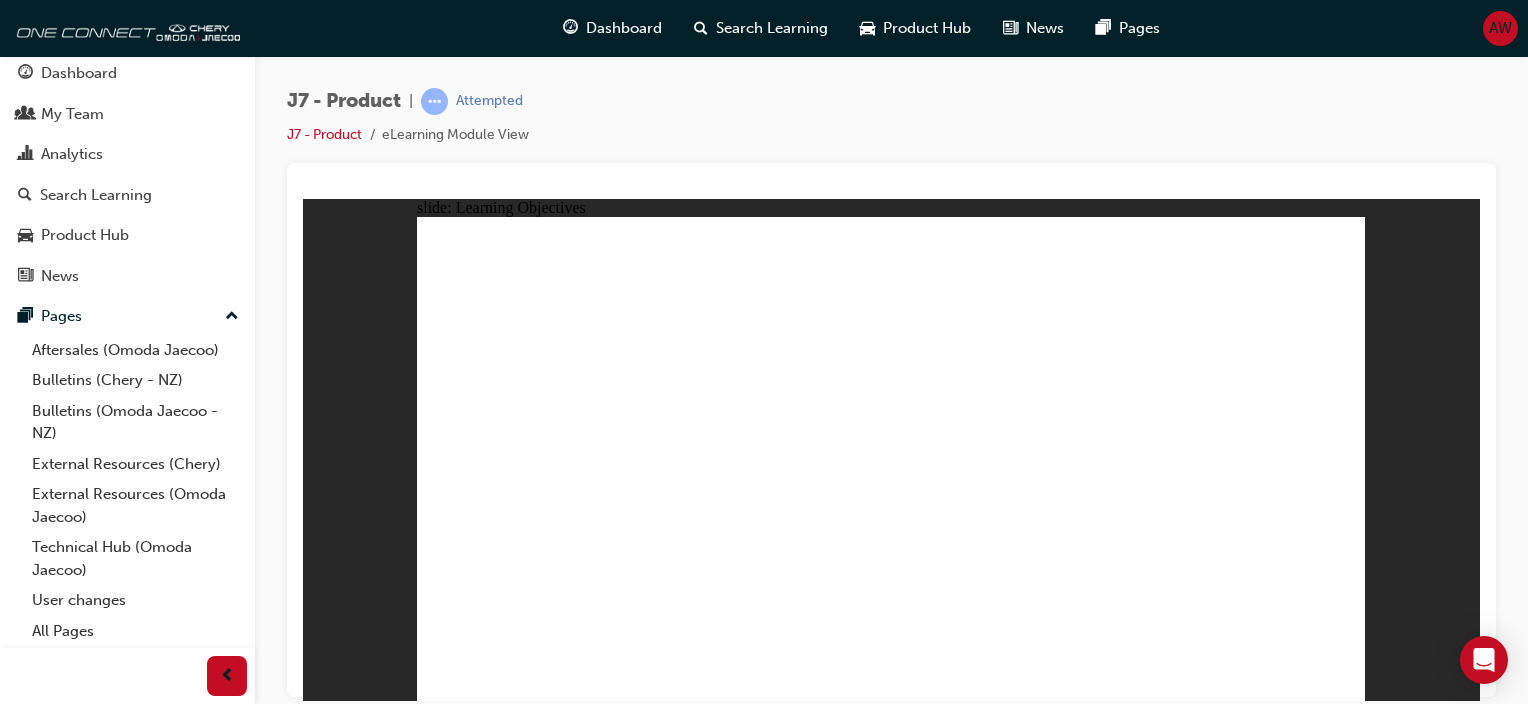 click 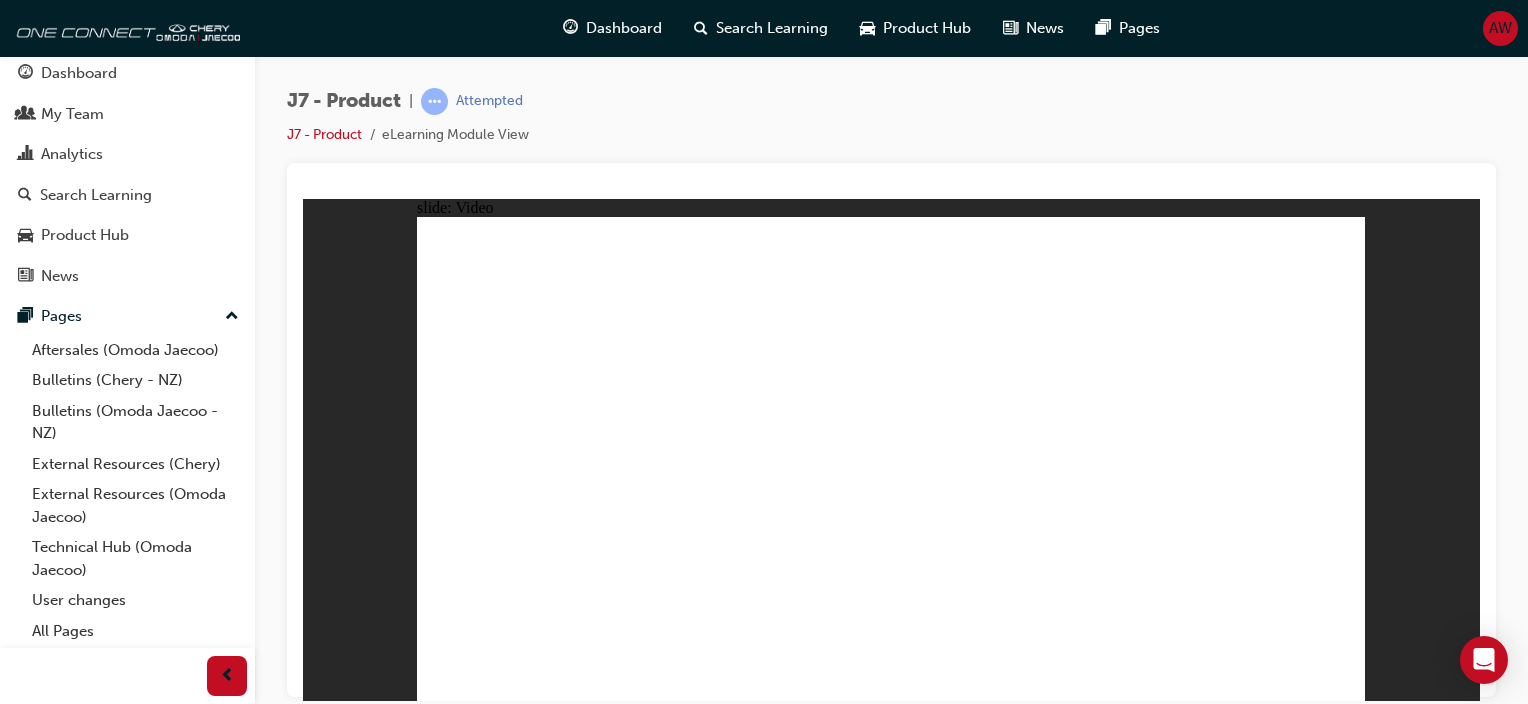 click 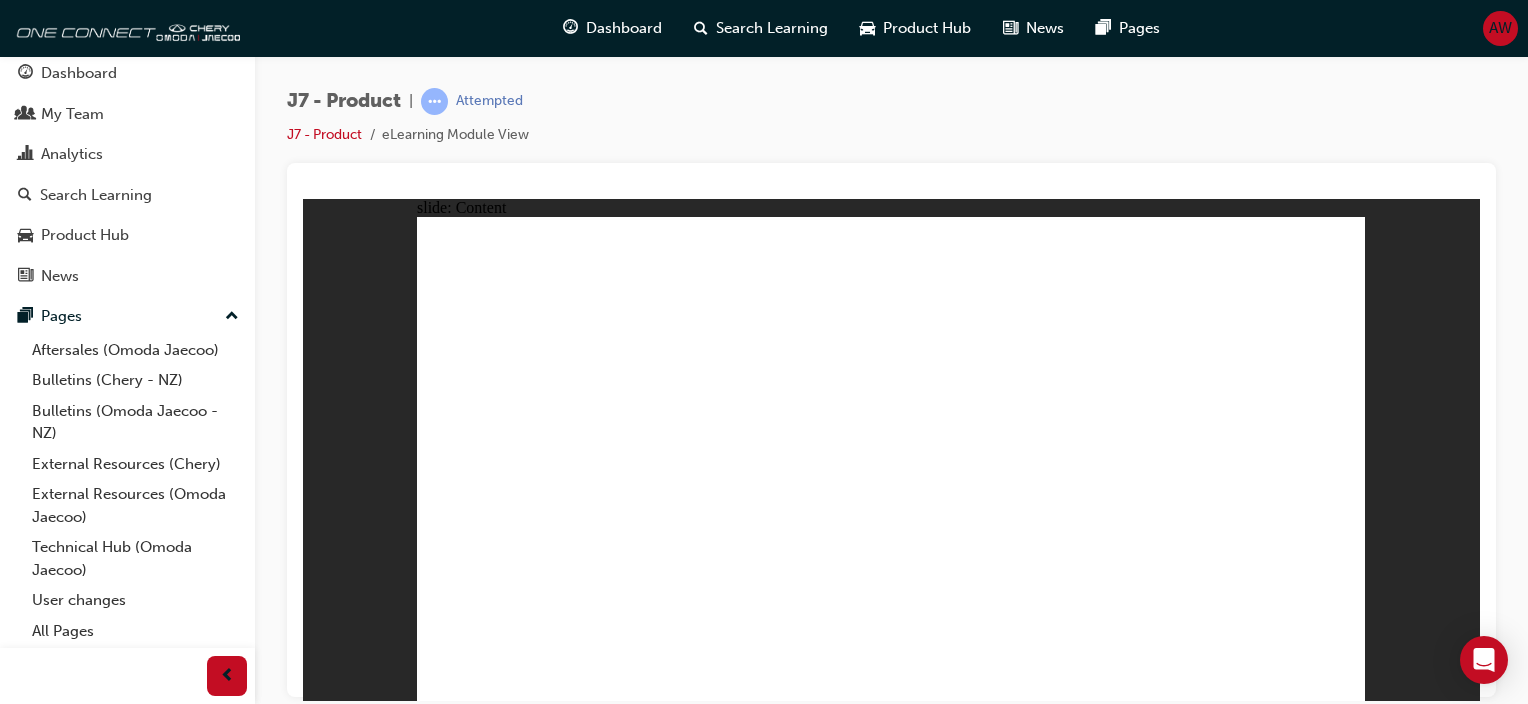 click 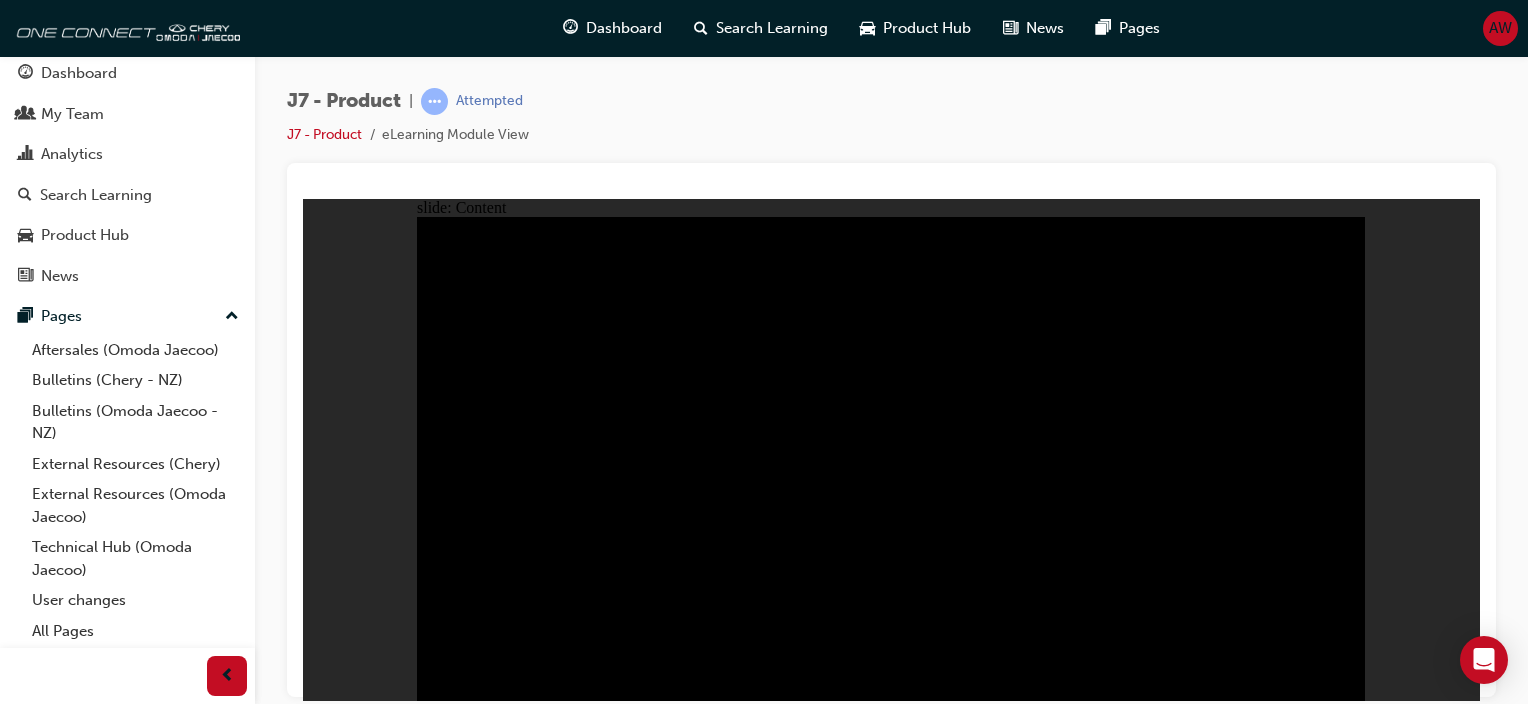 click 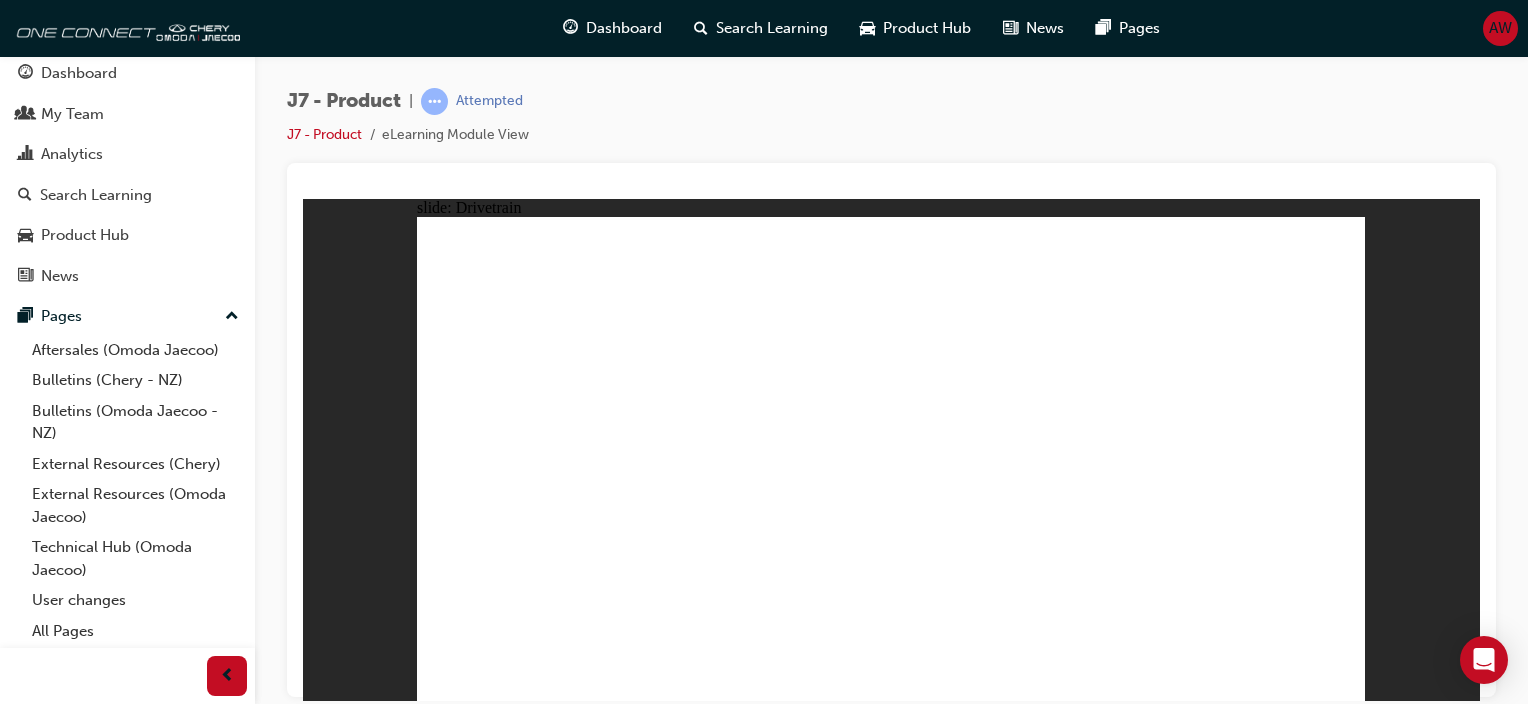 click 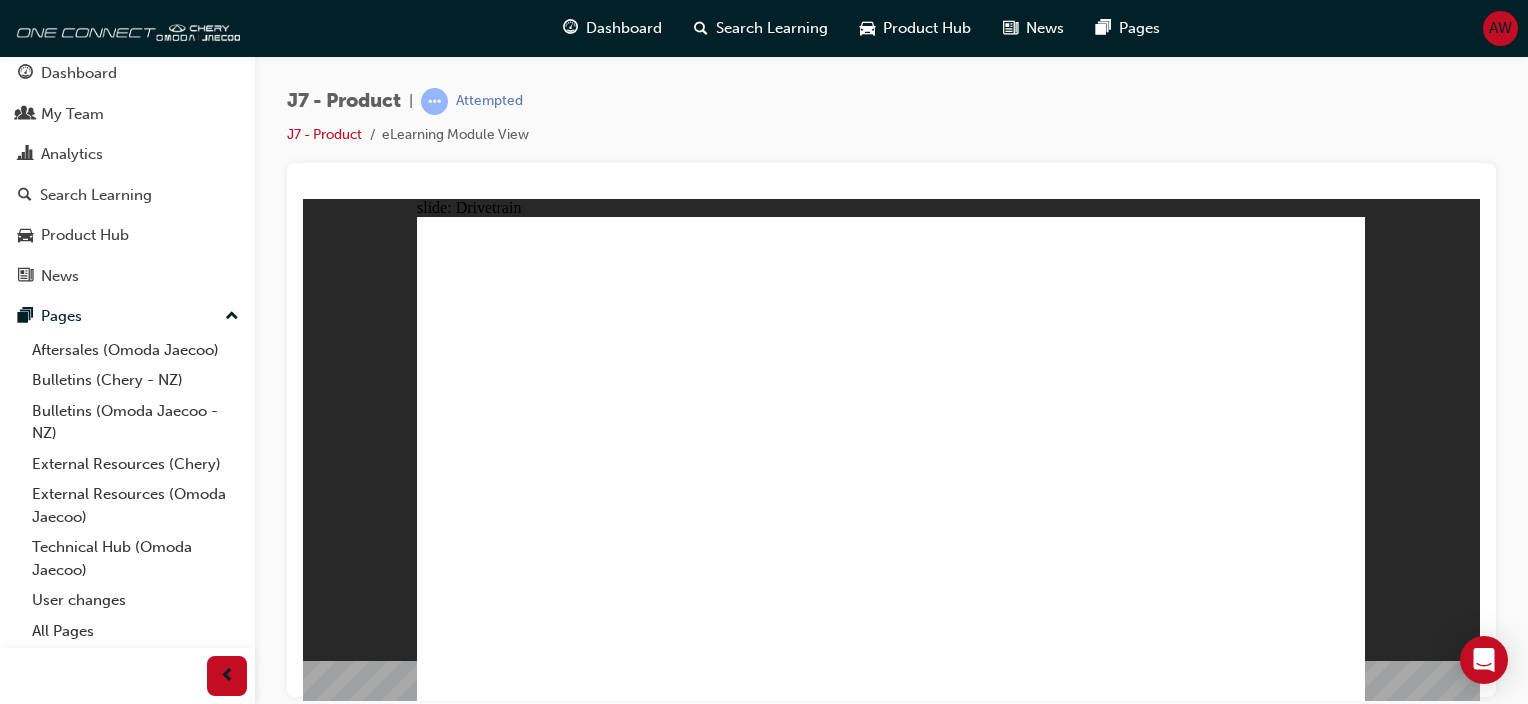 click 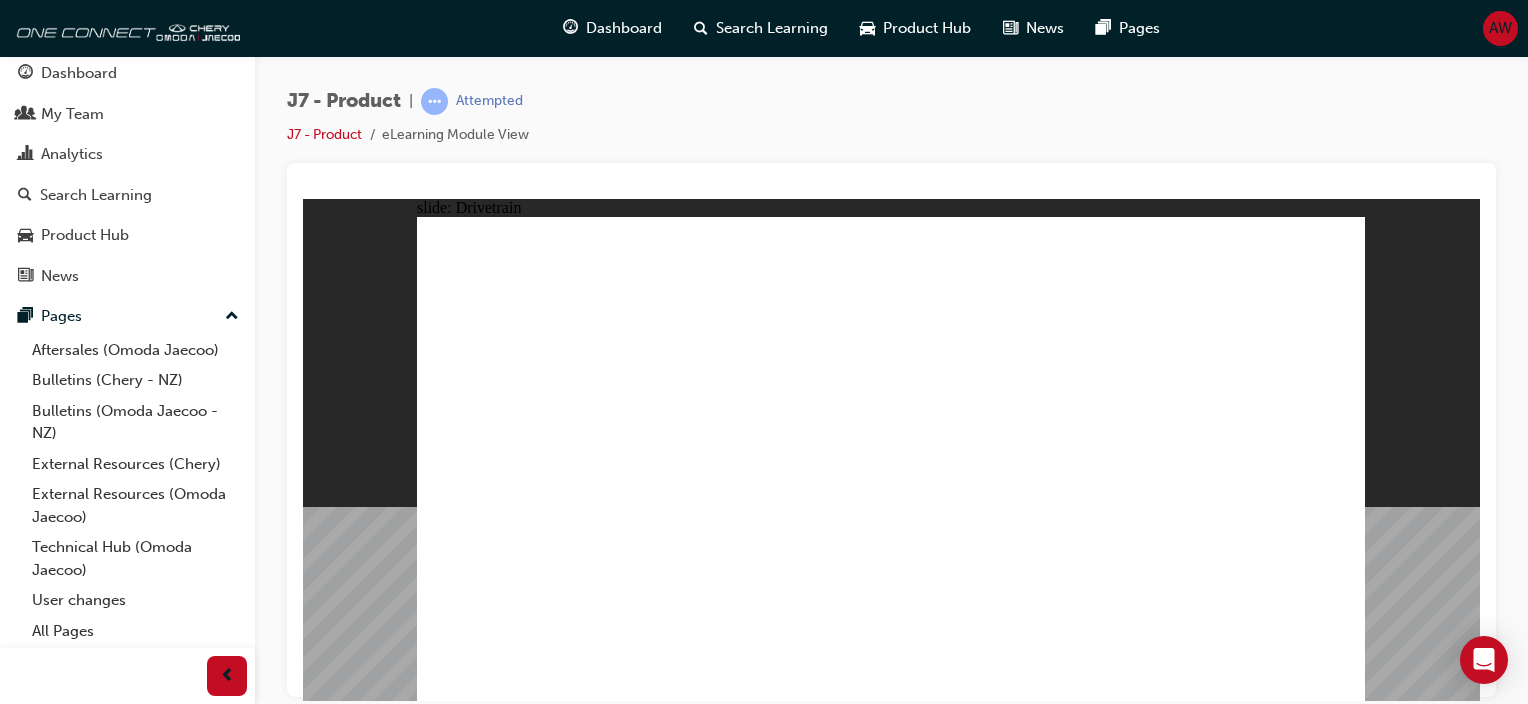 click 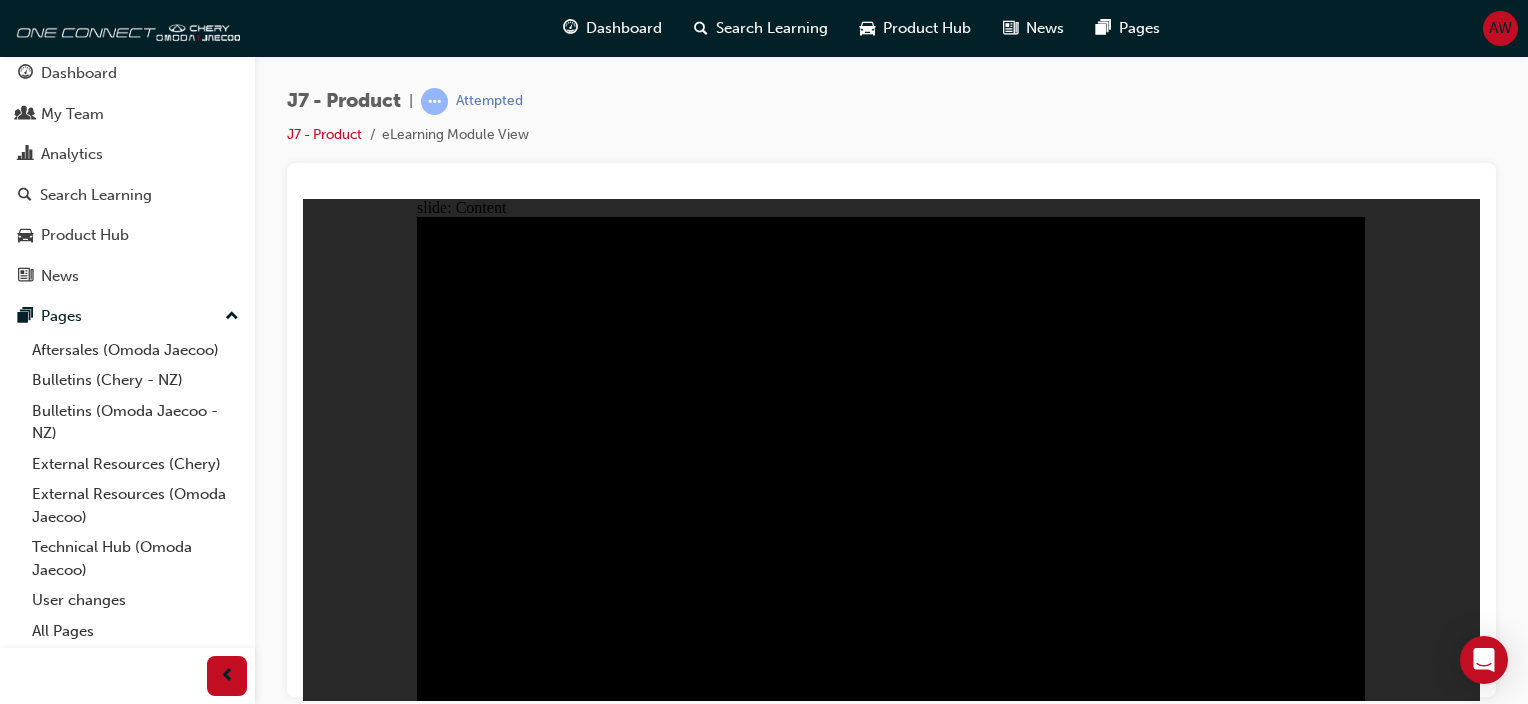 click 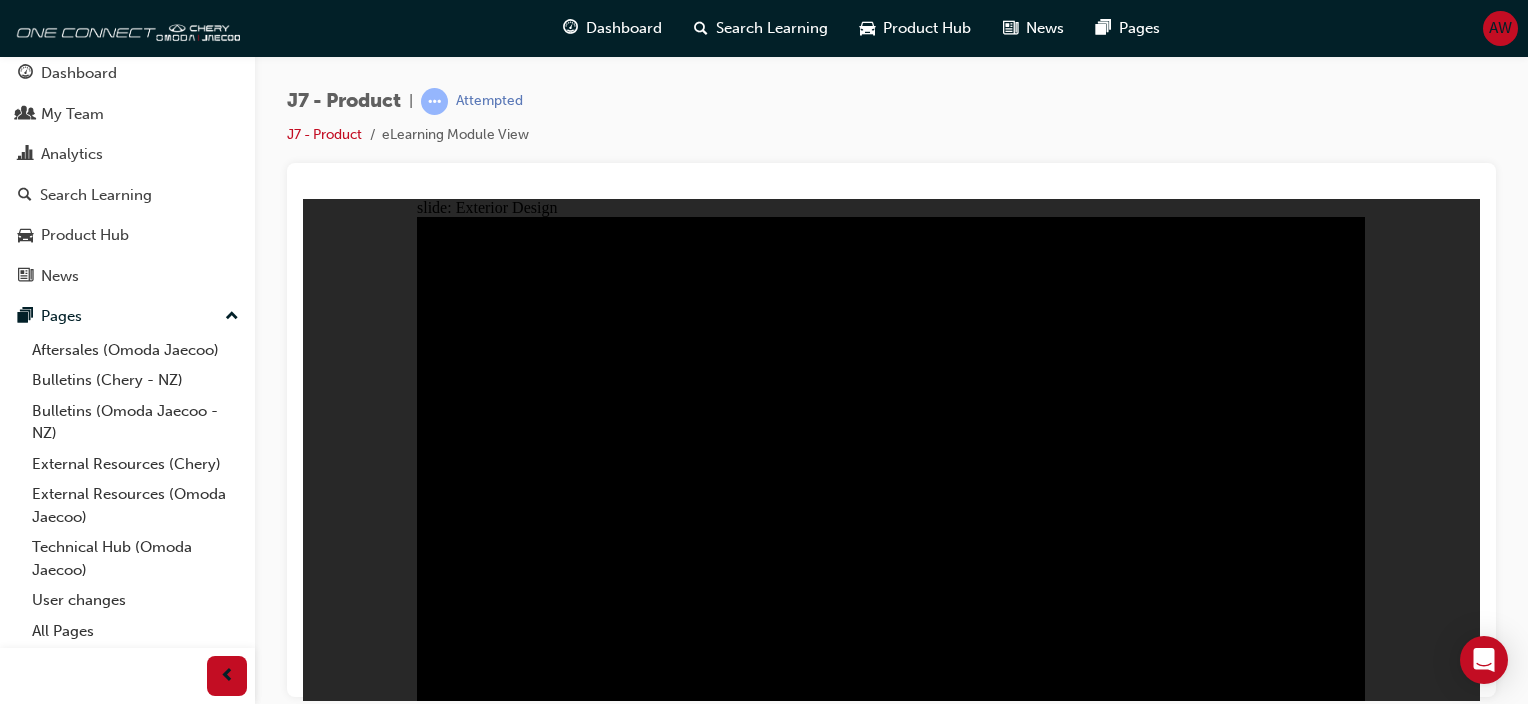 click 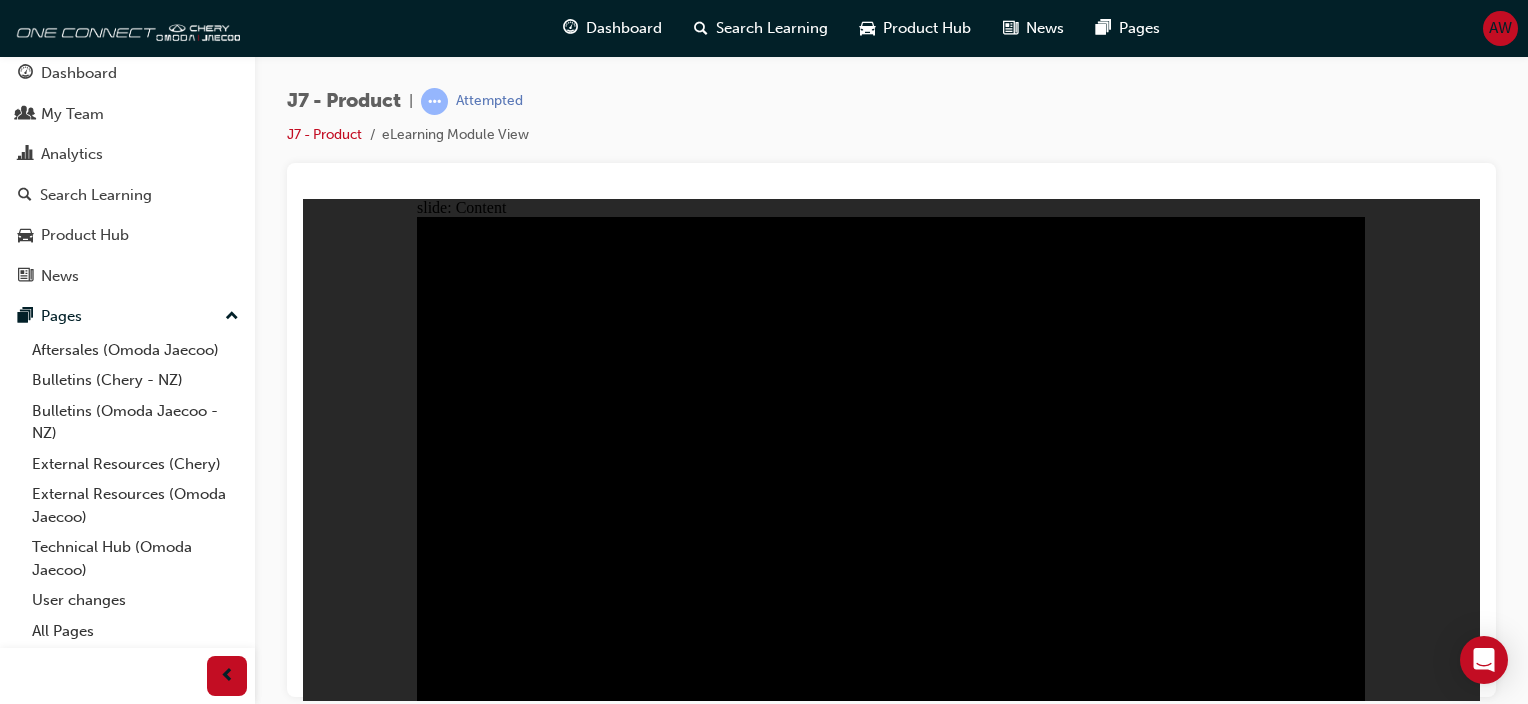 click 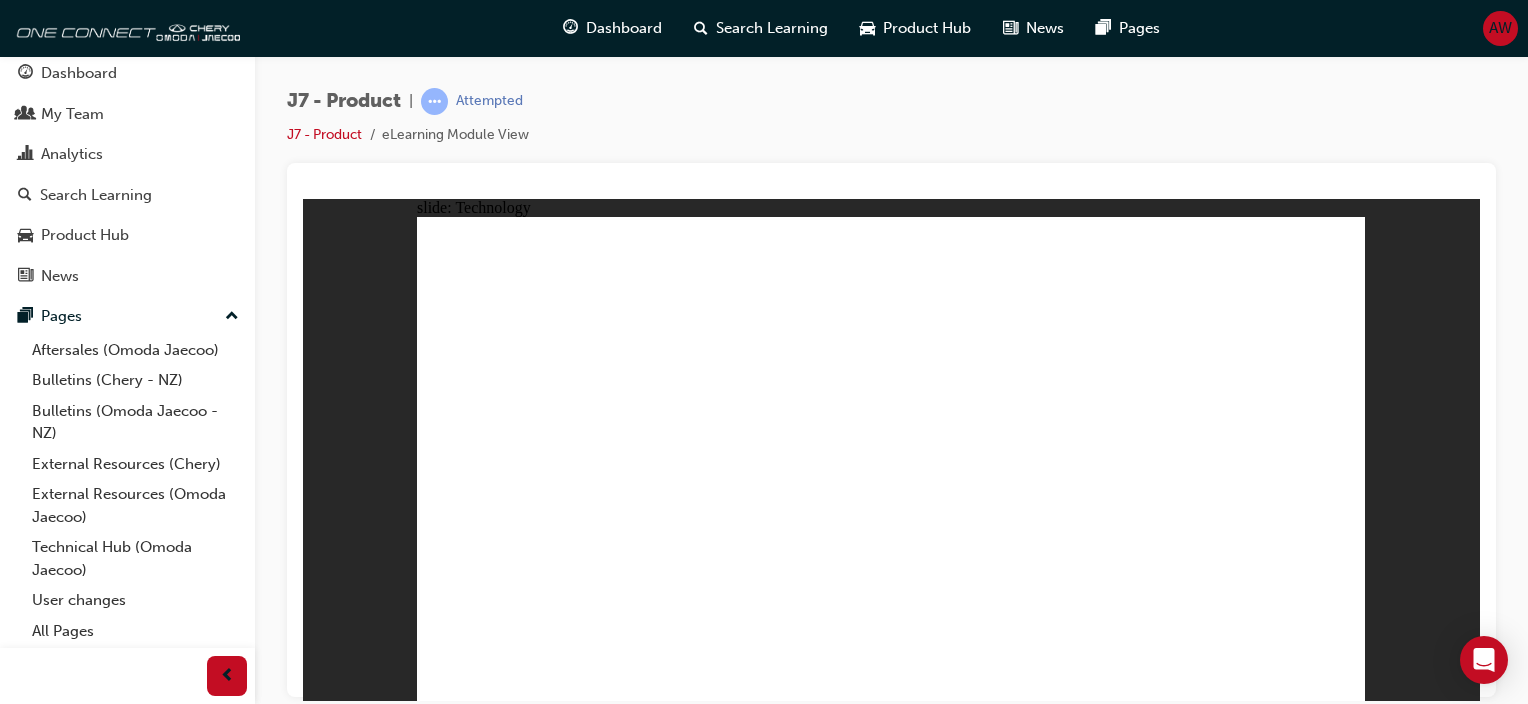 click 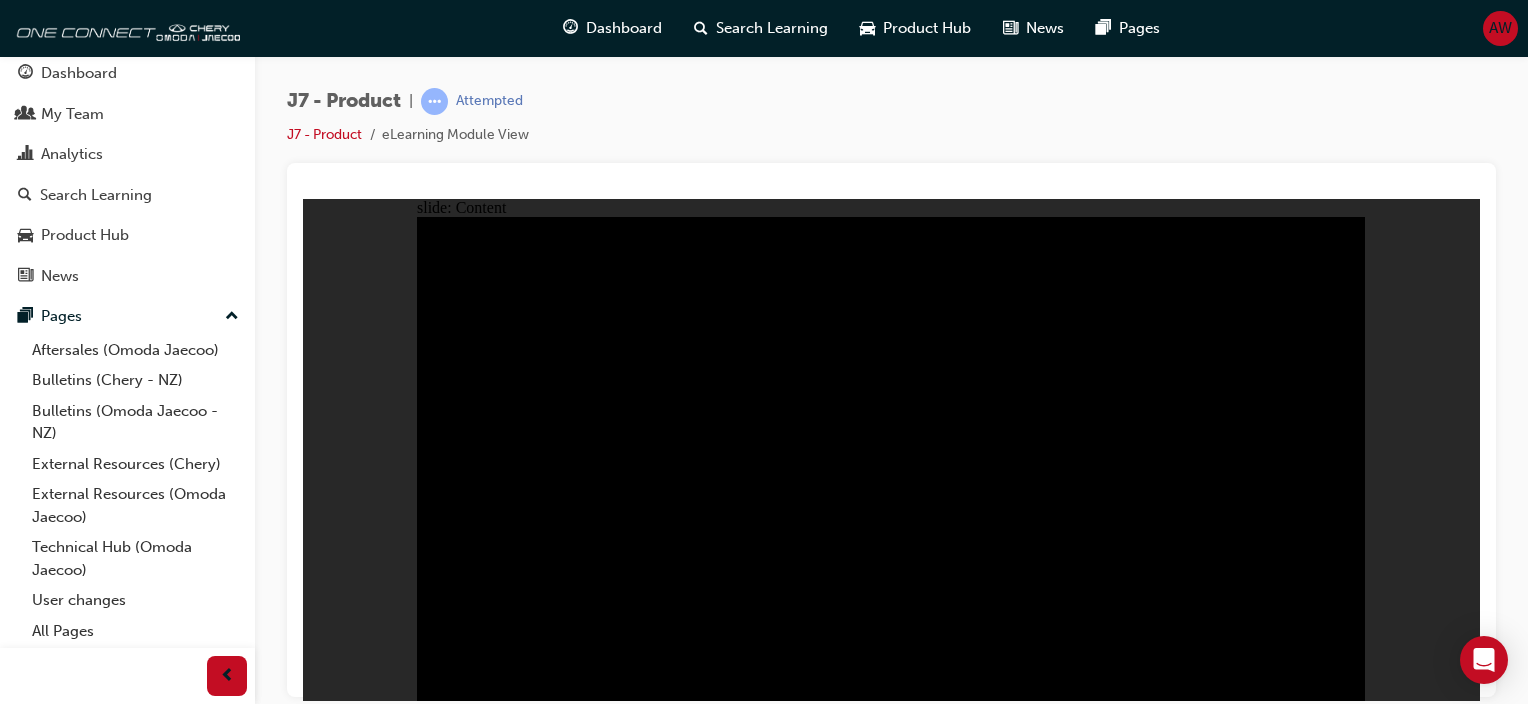 click 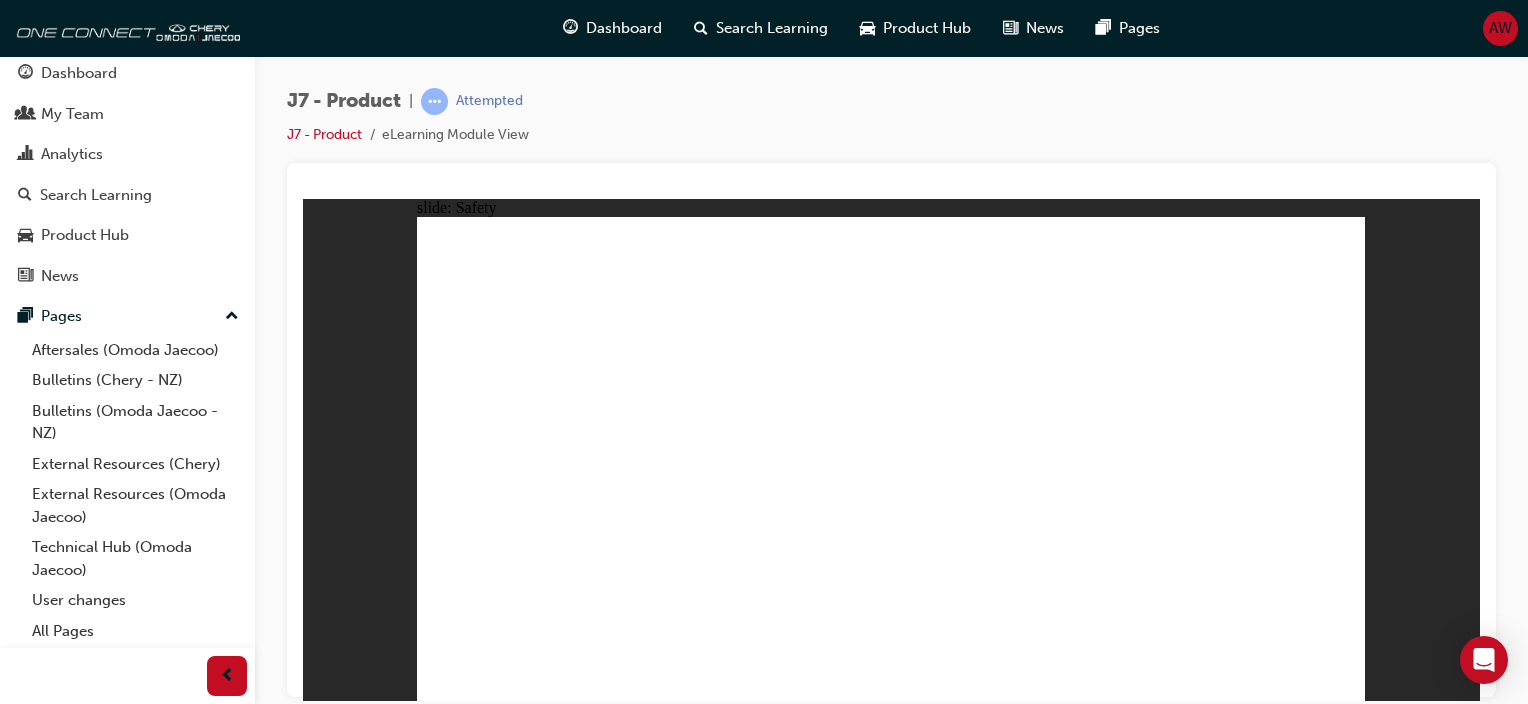 click 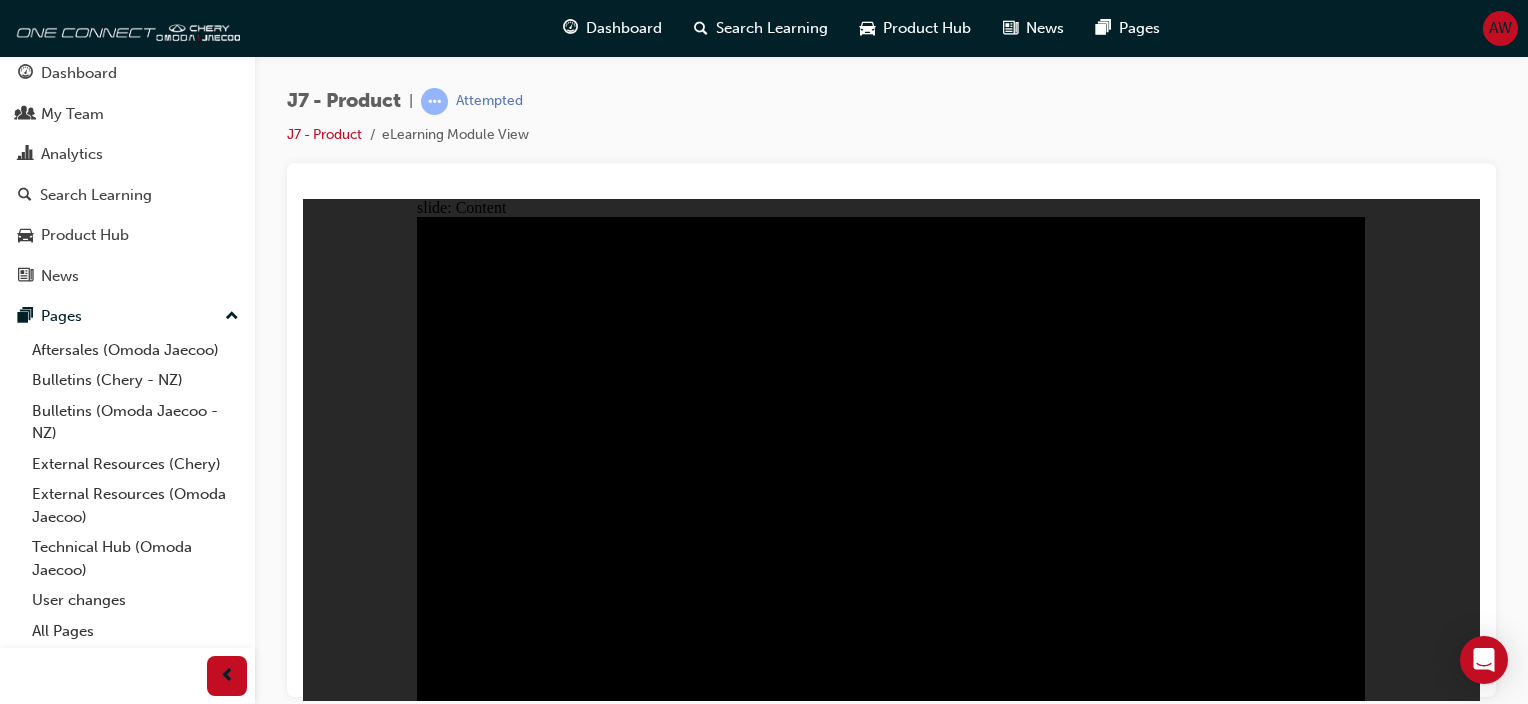 click 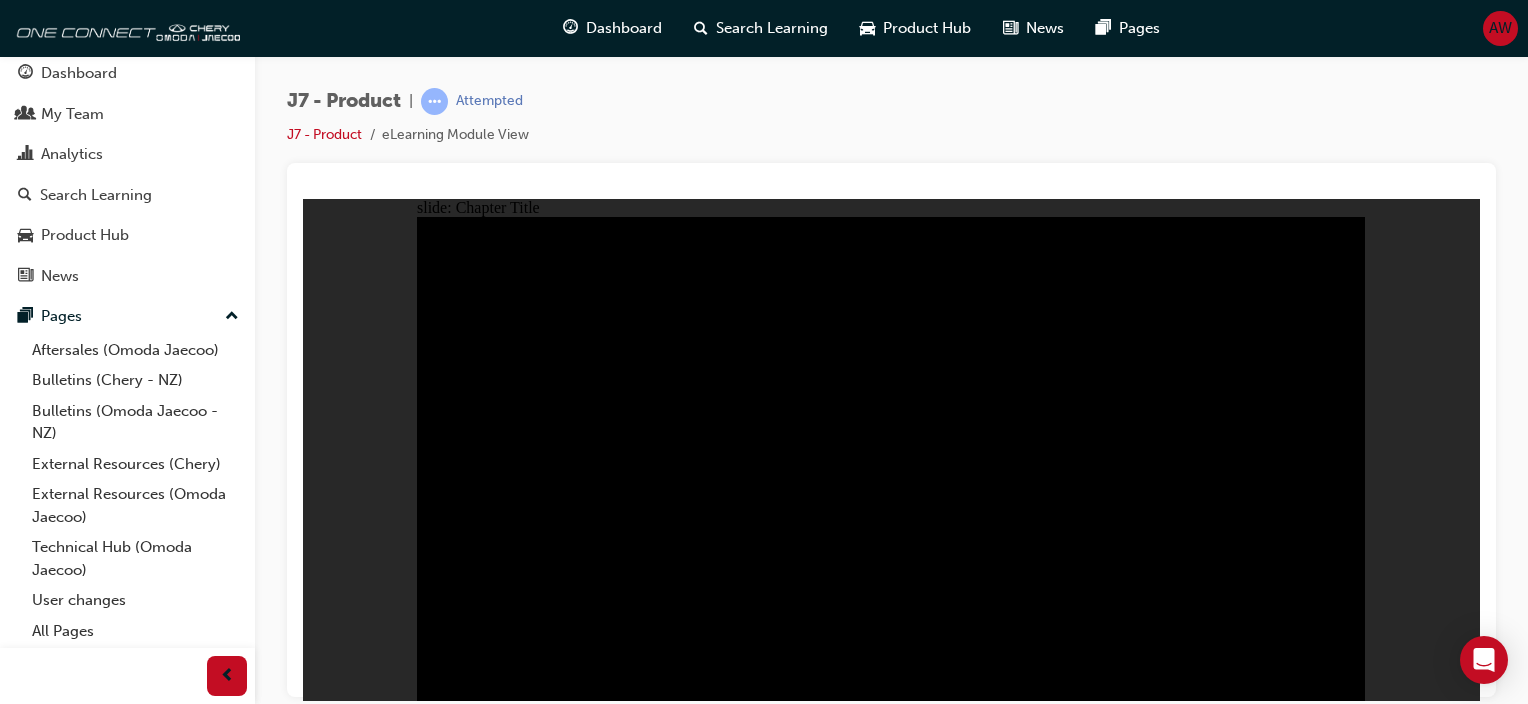 click 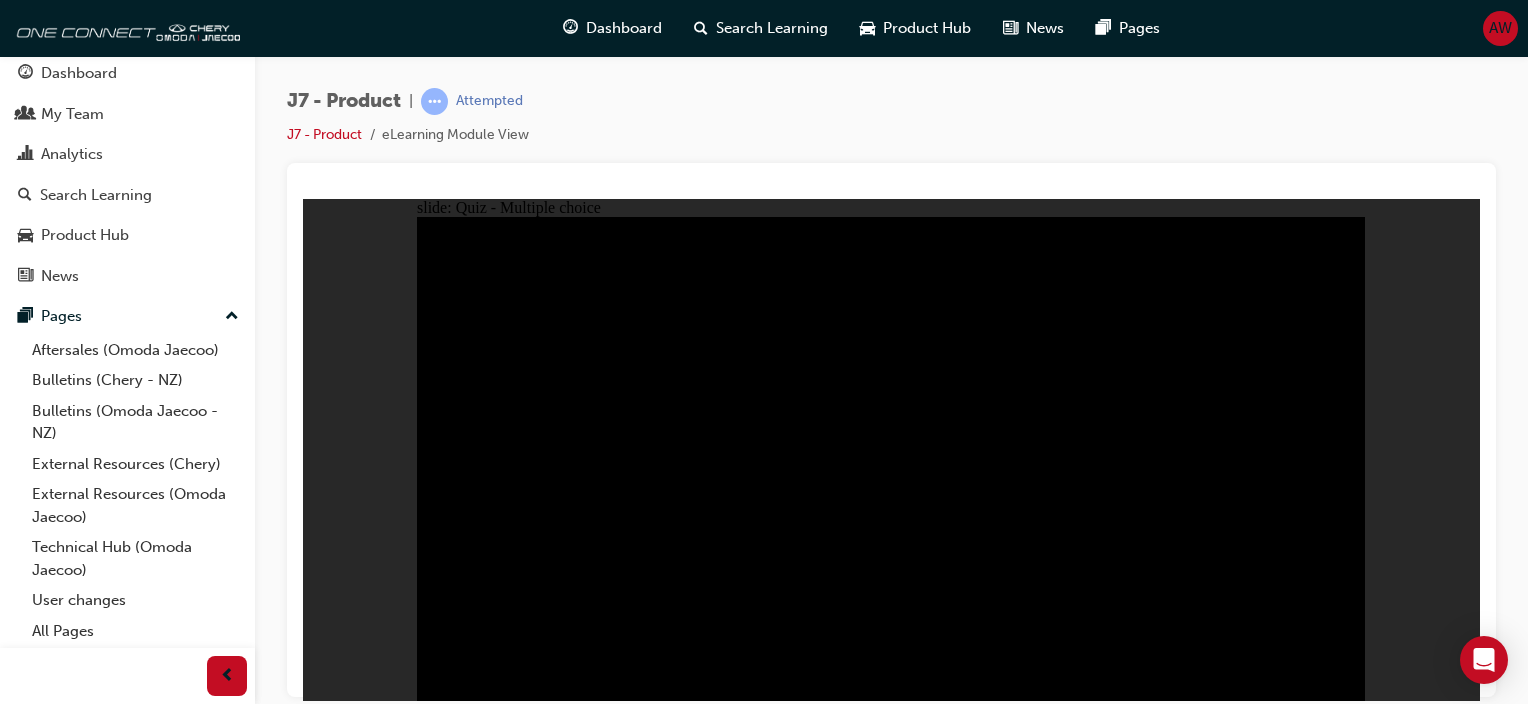 click 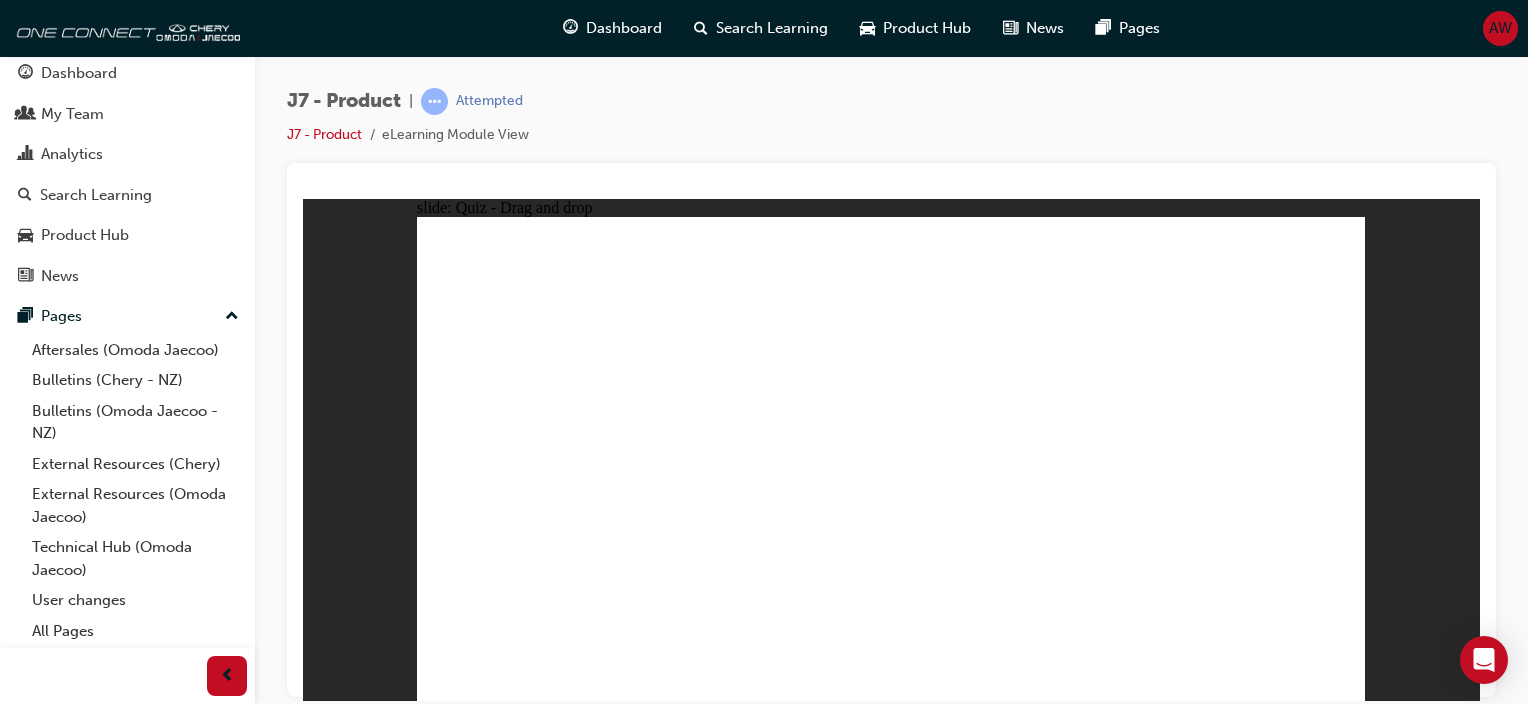 drag, startPoint x: 1094, startPoint y: 266, endPoint x: 749, endPoint y: 480, distance: 405.98154 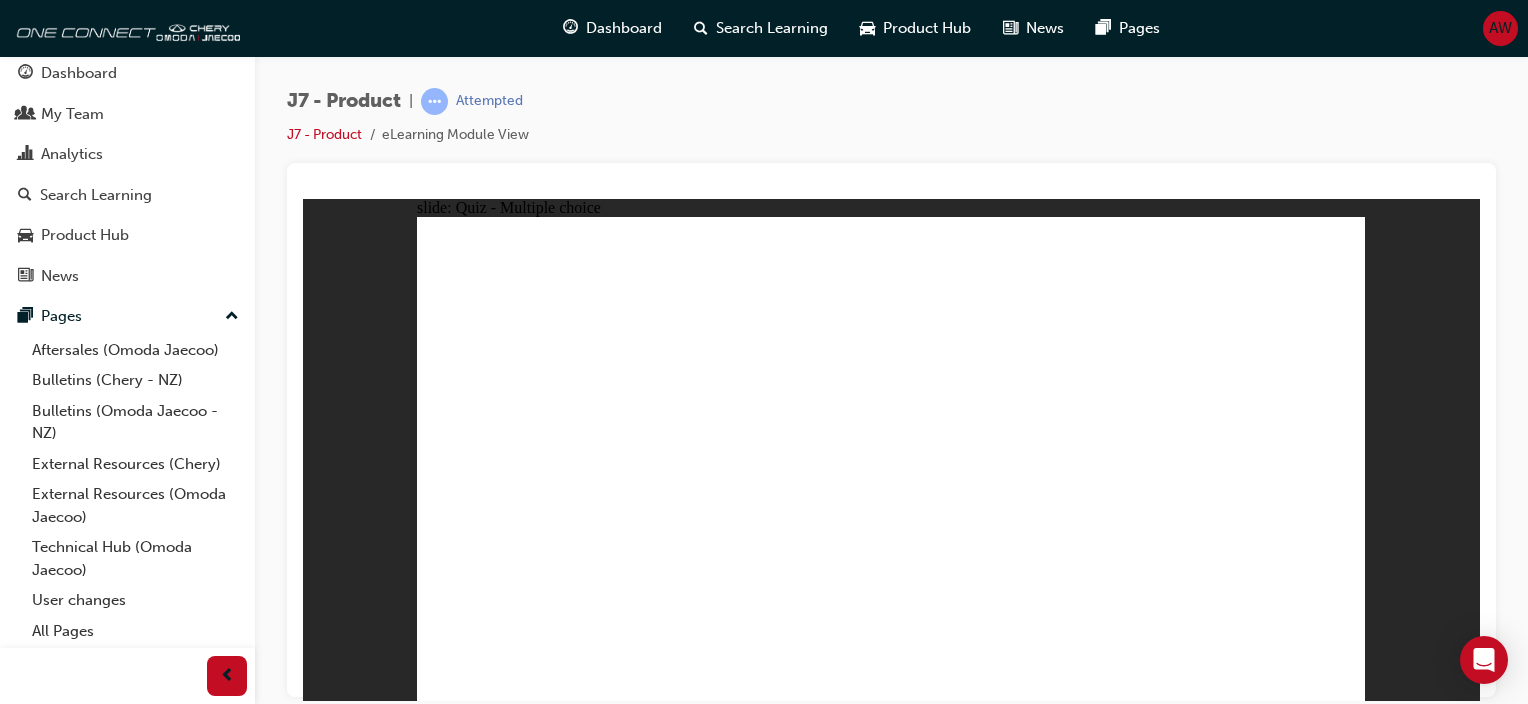 drag, startPoint x: 1096, startPoint y: 327, endPoint x: 1267, endPoint y: 411, distance: 190.51772 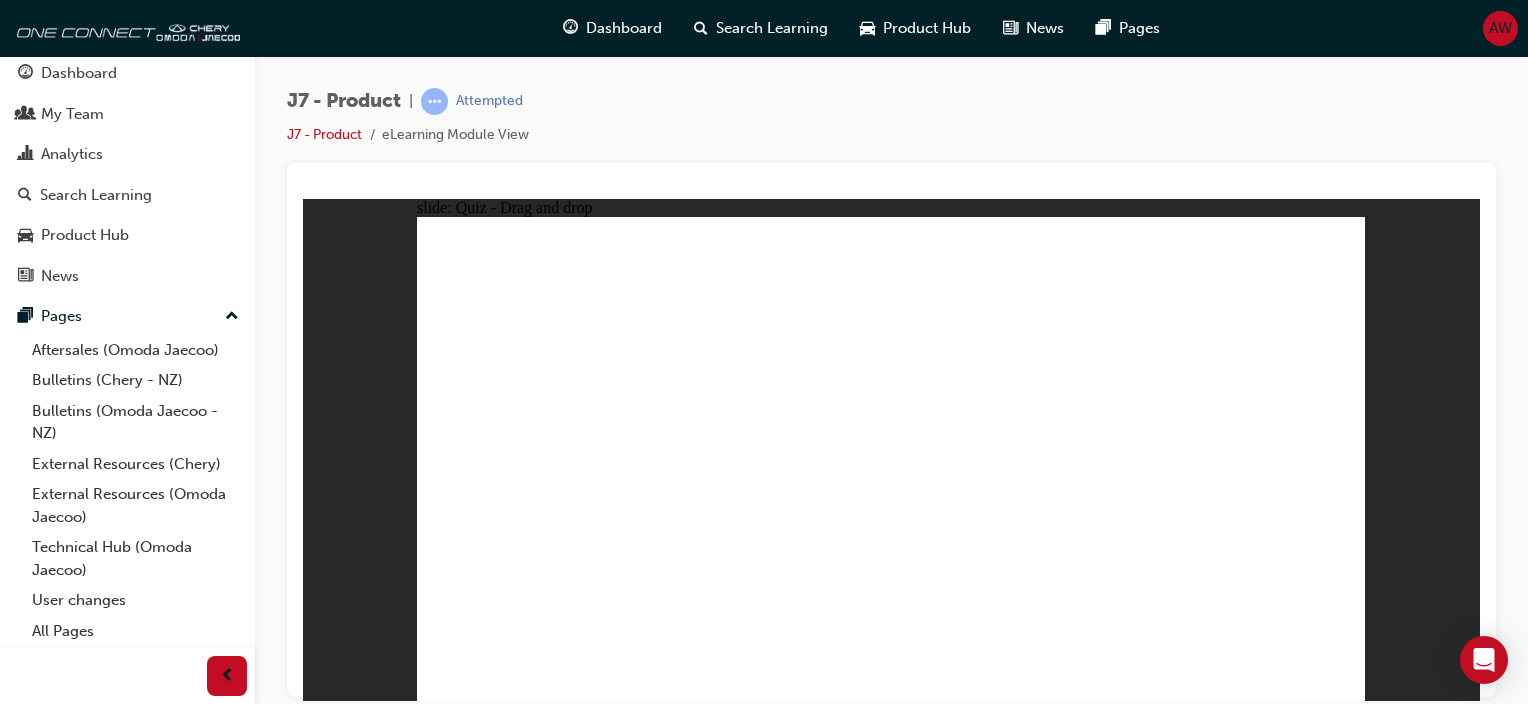 drag, startPoint x: 902, startPoint y: 262, endPoint x: 1052, endPoint y: 523, distance: 301.03323 